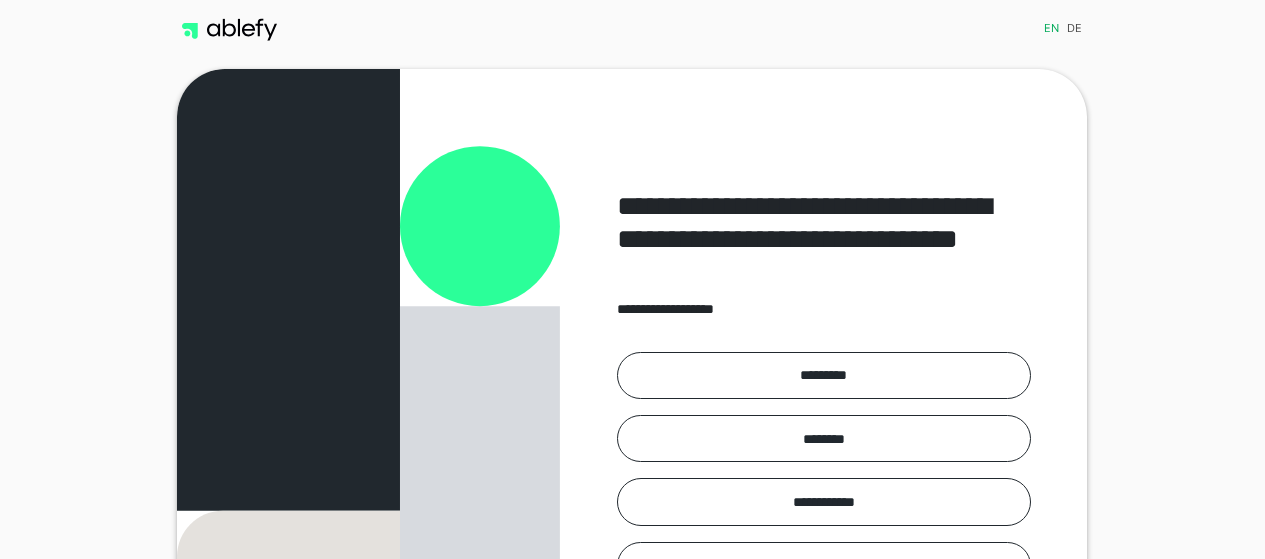 scroll, scrollTop: 0, scrollLeft: 0, axis: both 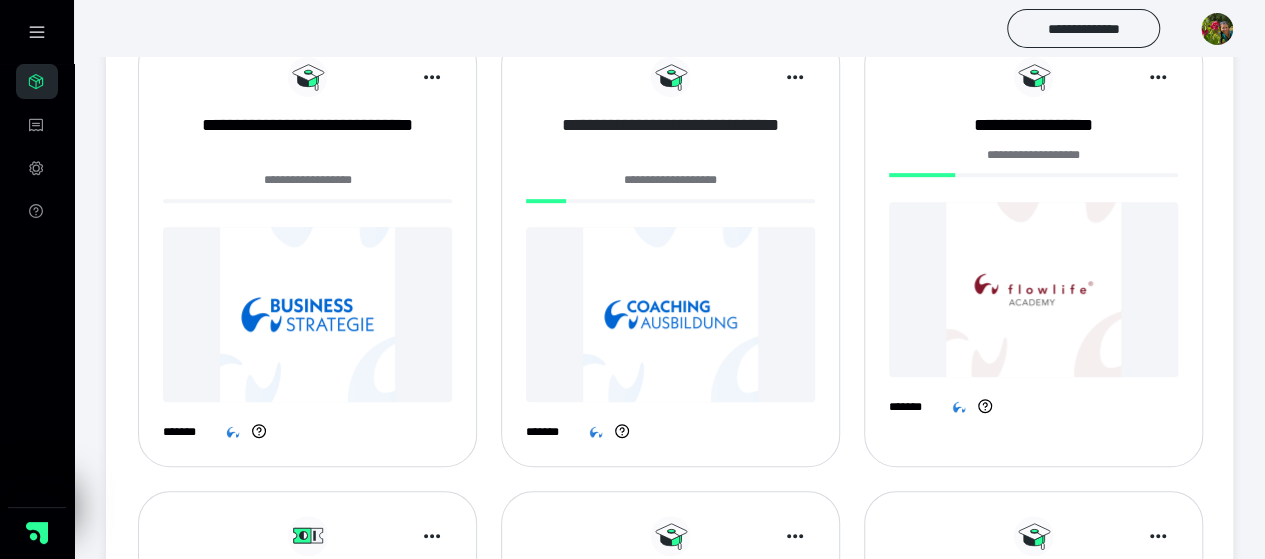click on "**********" at bounding box center [670, 138] 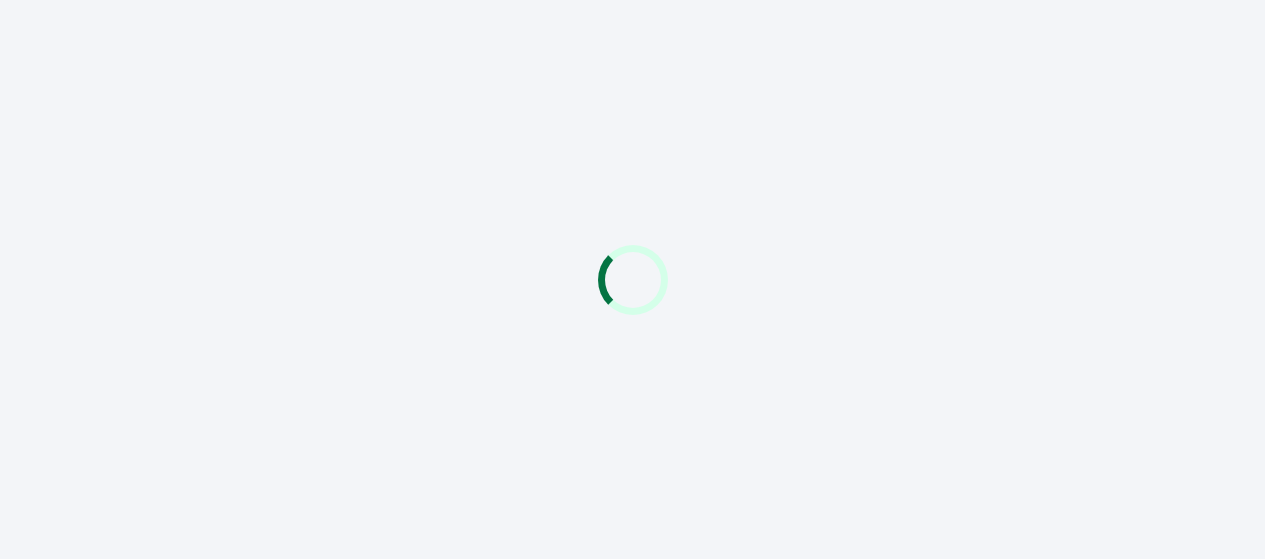 scroll, scrollTop: 0, scrollLeft: 0, axis: both 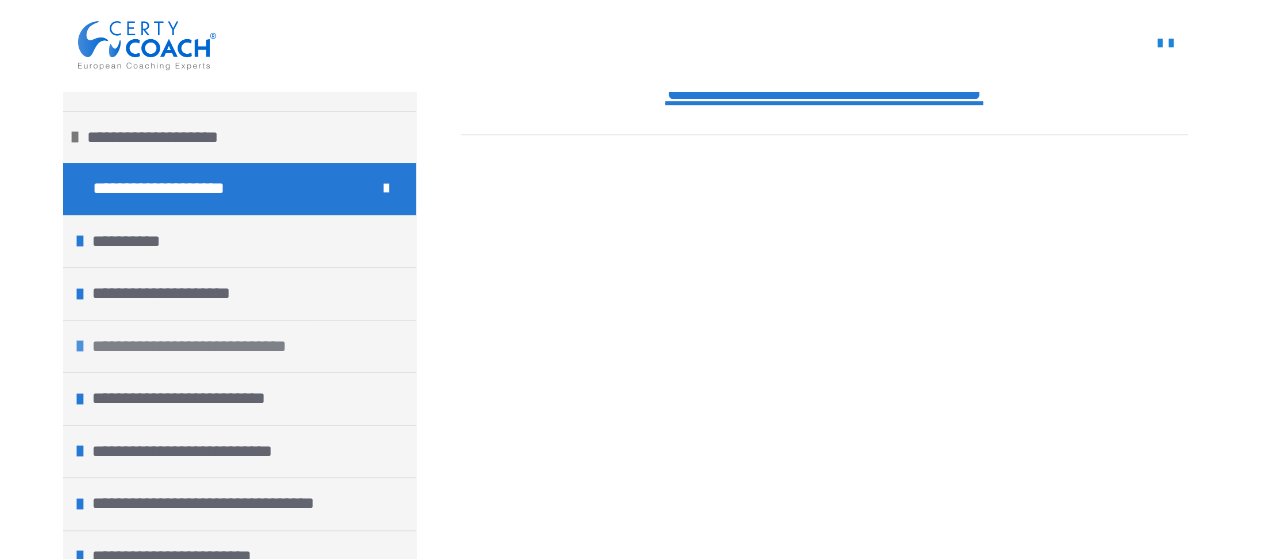 click on "**********" at bounding box center [208, 347] 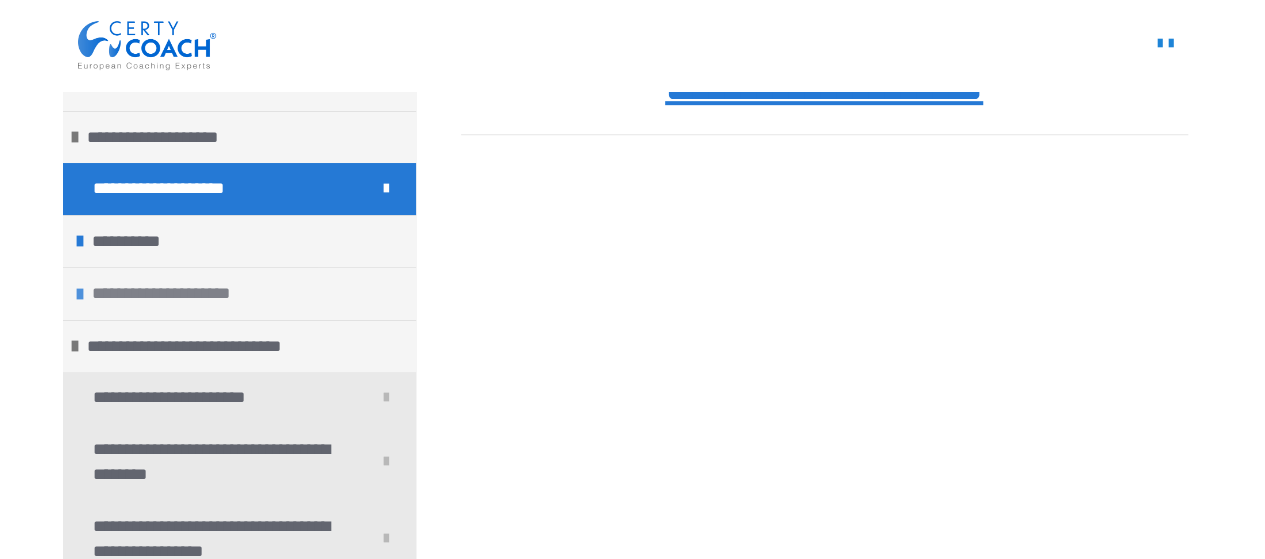 click on "**********" at bounding box center [170, 294] 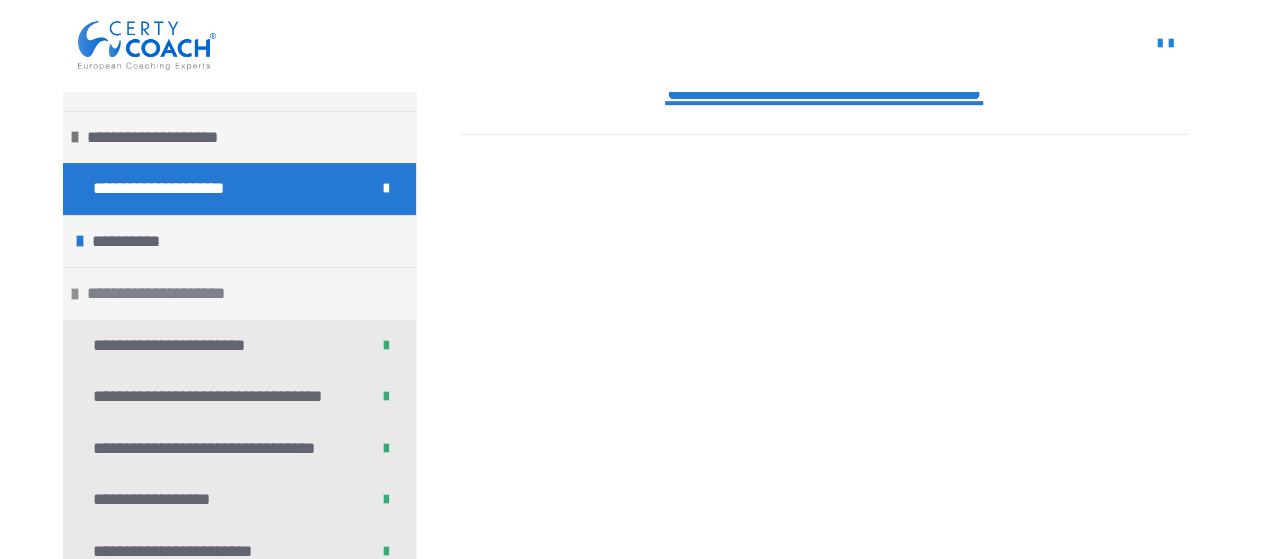 click on "**********" at bounding box center [165, 294] 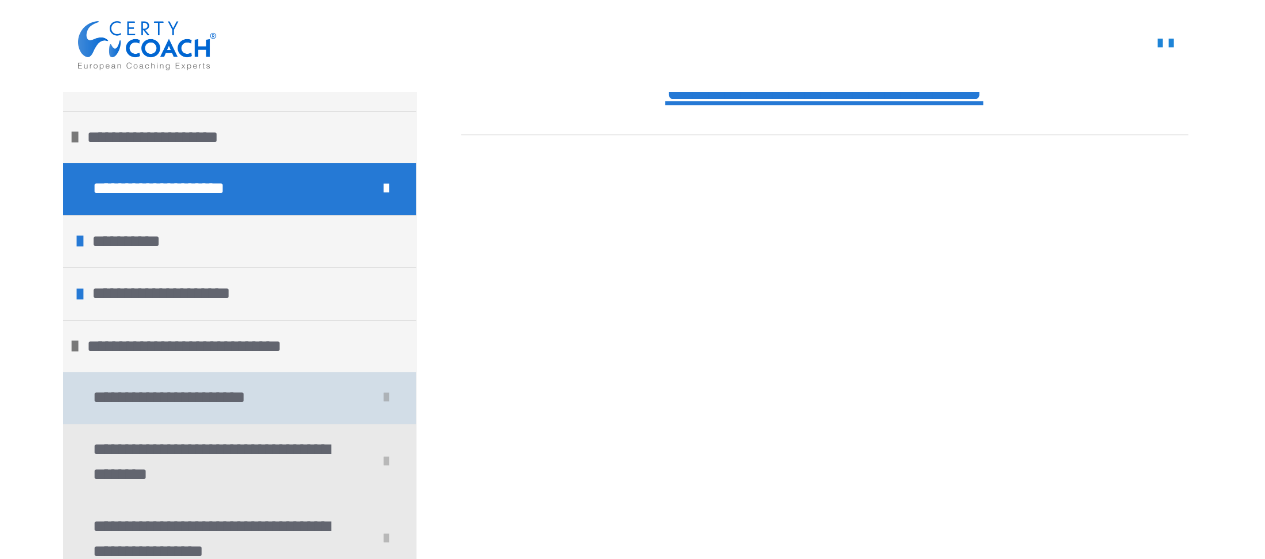 click on "**********" at bounding box center [177, 398] 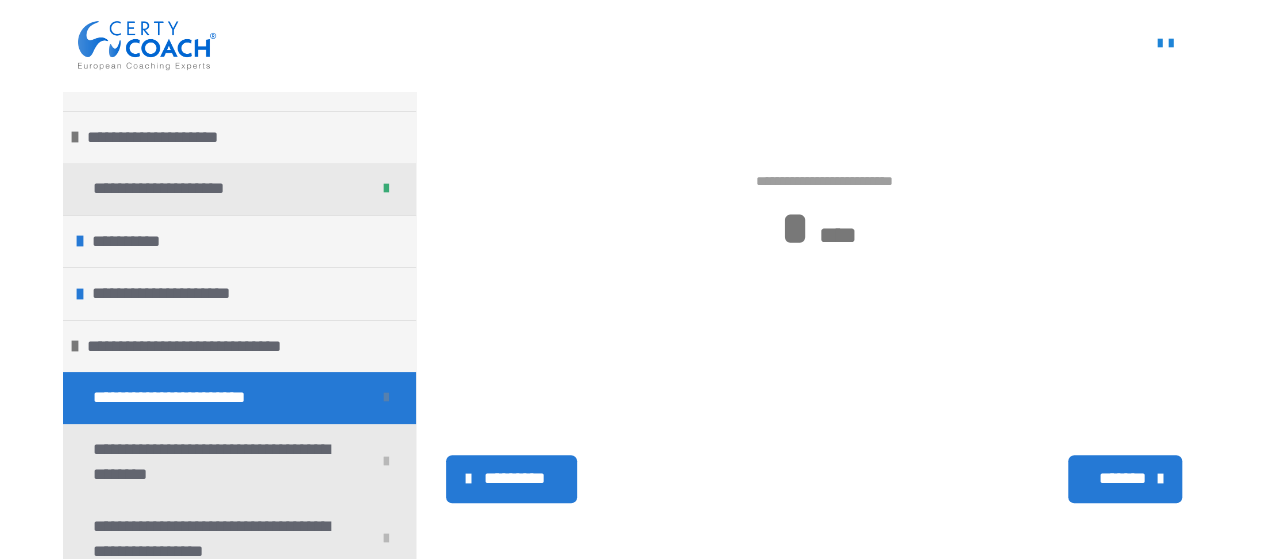 scroll, scrollTop: 530, scrollLeft: 0, axis: vertical 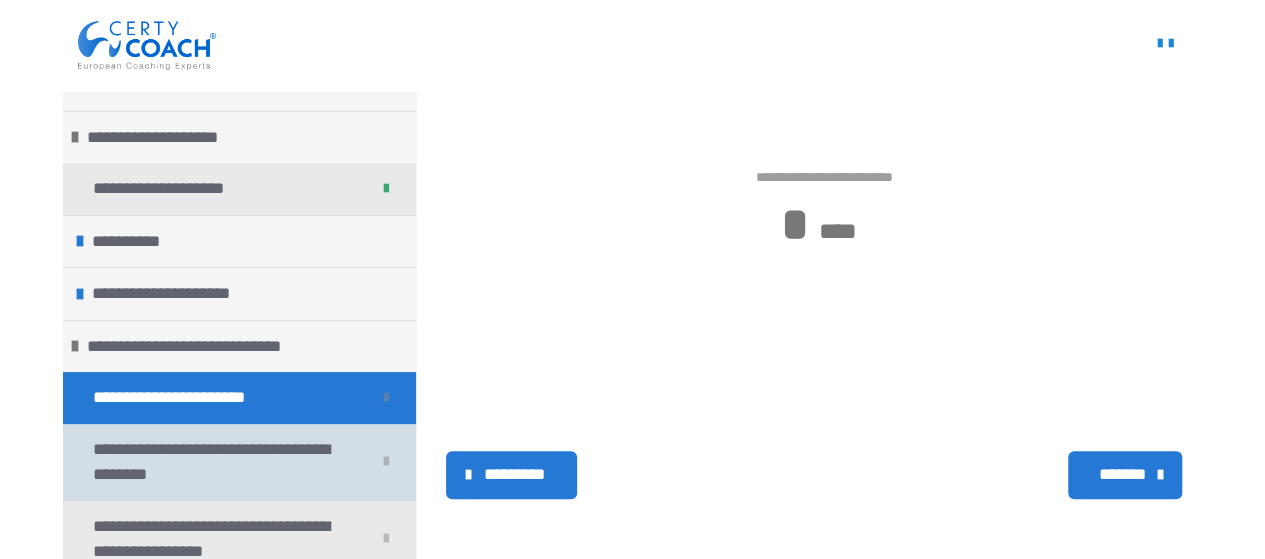 click on "**********" at bounding box center (217, 462) 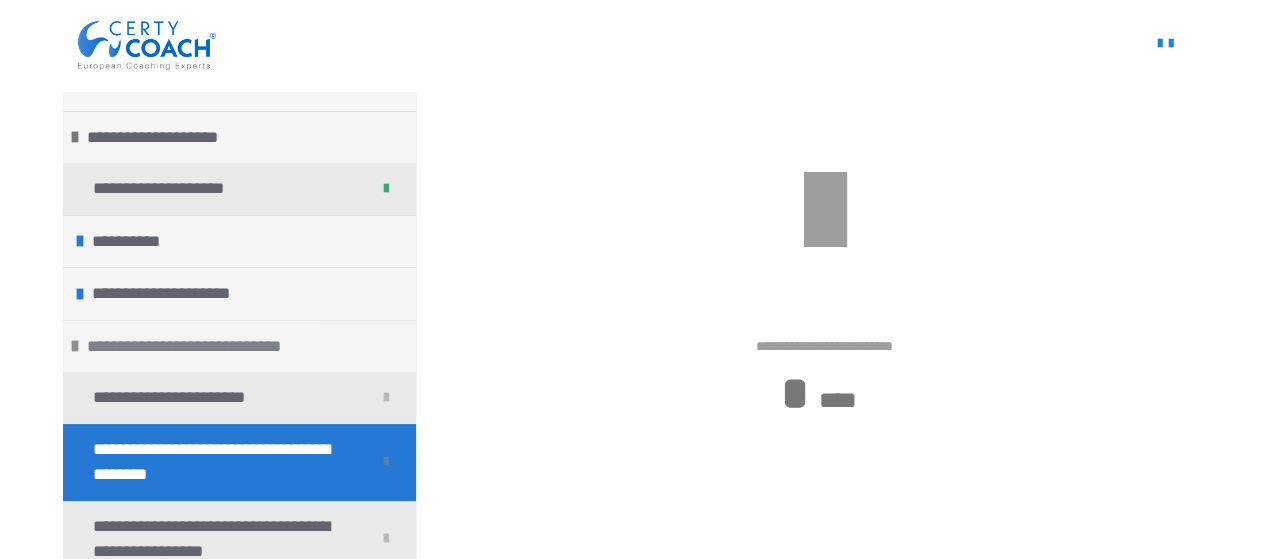 click at bounding box center (75, 346) 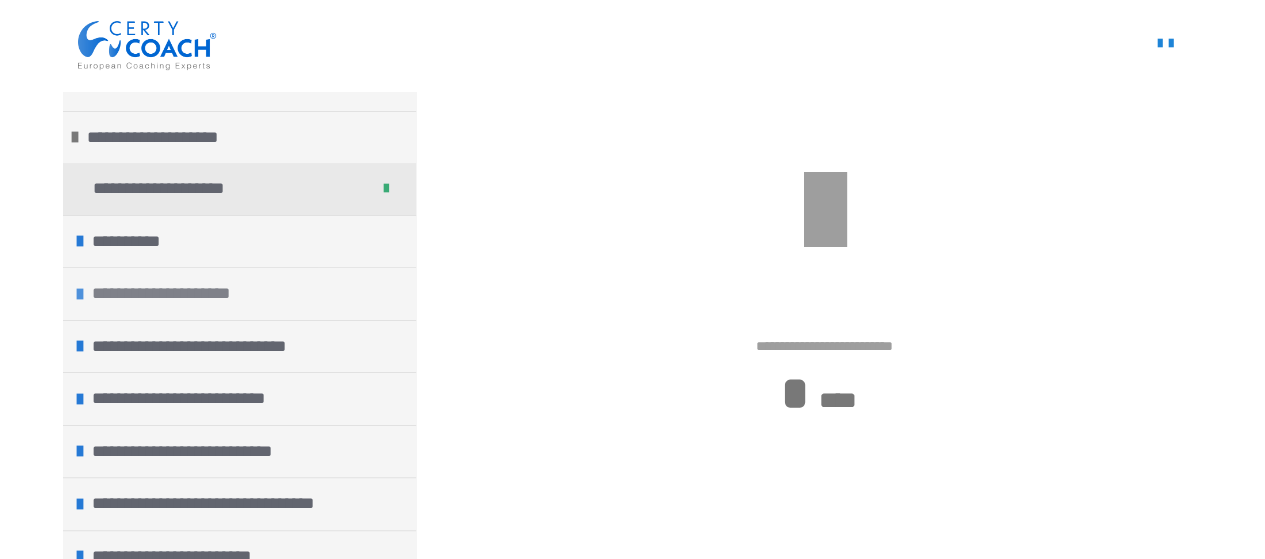 click on "**********" at bounding box center [170, 294] 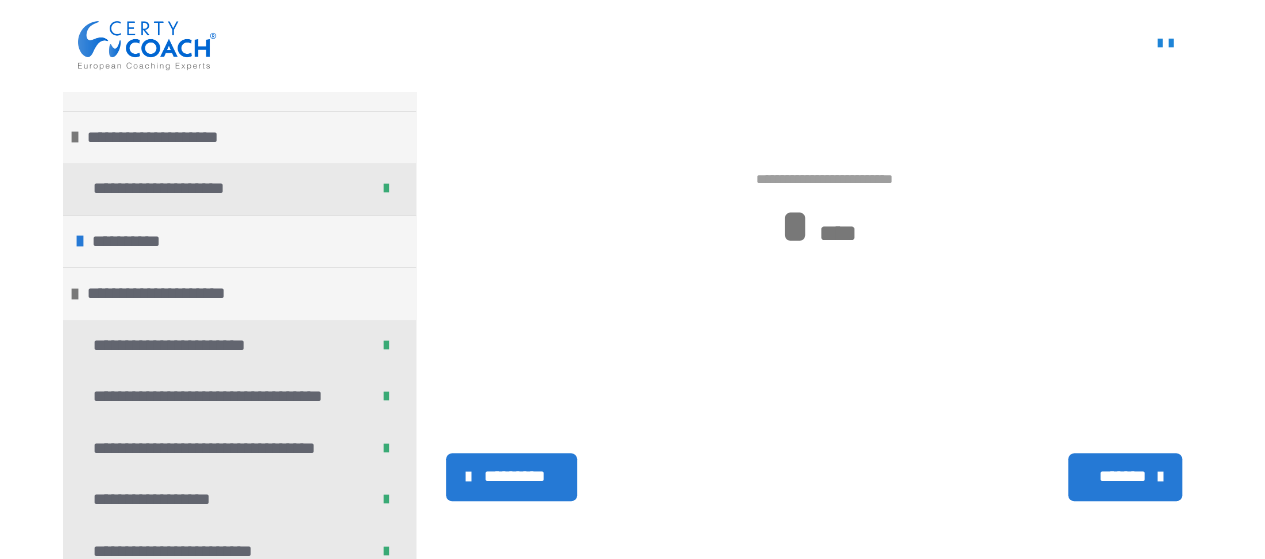 scroll, scrollTop: 530, scrollLeft: 0, axis: vertical 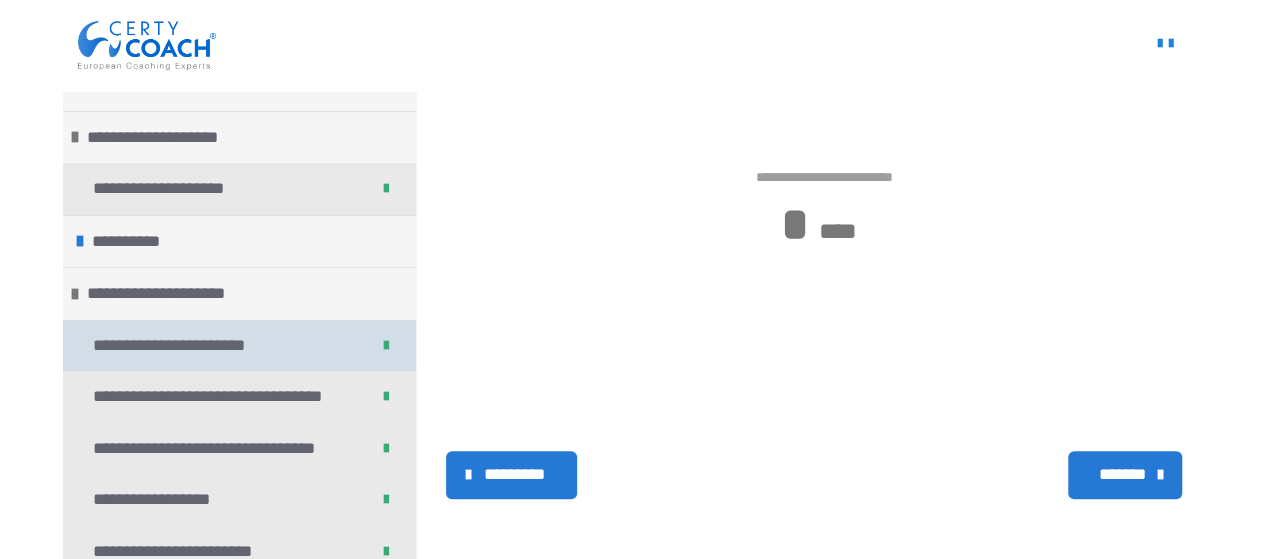 click on "**********" at bounding box center (177, 346) 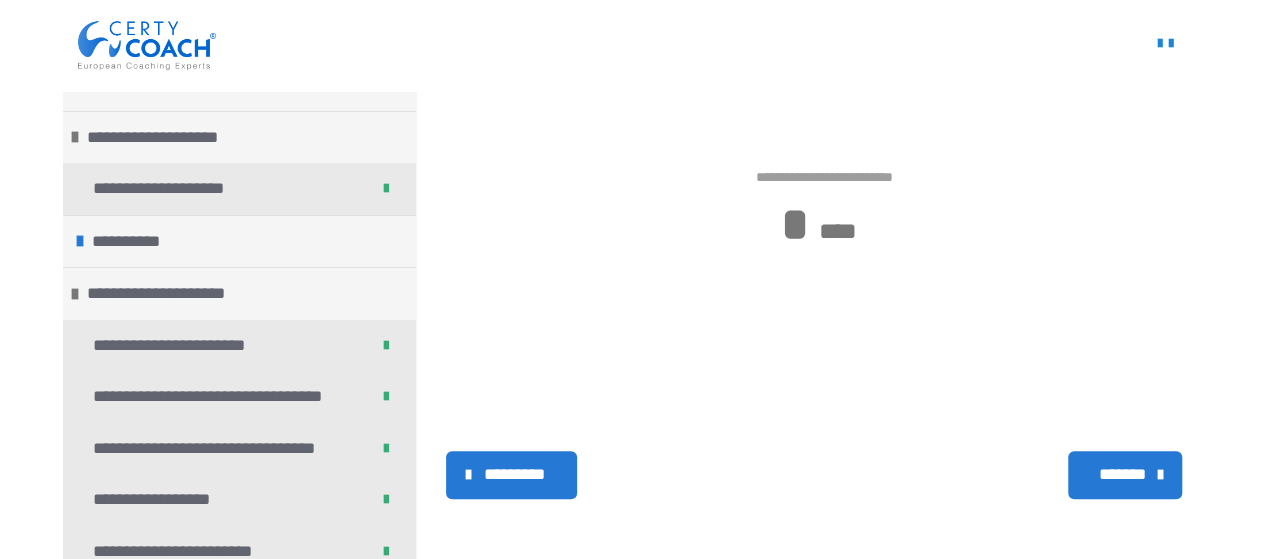 scroll, scrollTop: 361, scrollLeft: 0, axis: vertical 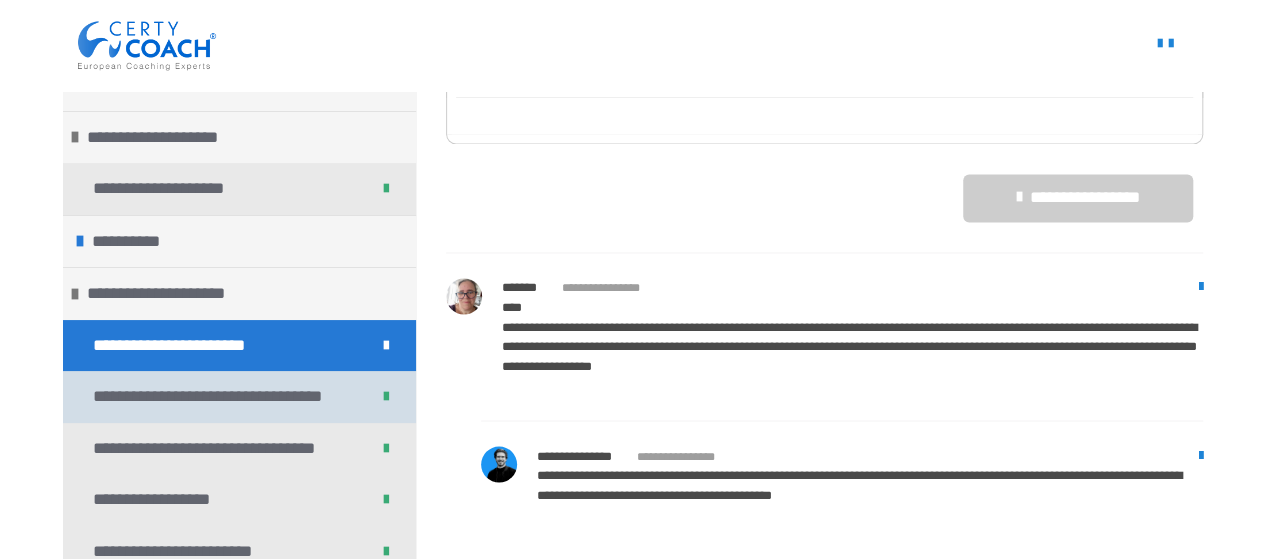 click on "**********" at bounding box center [212, 397] 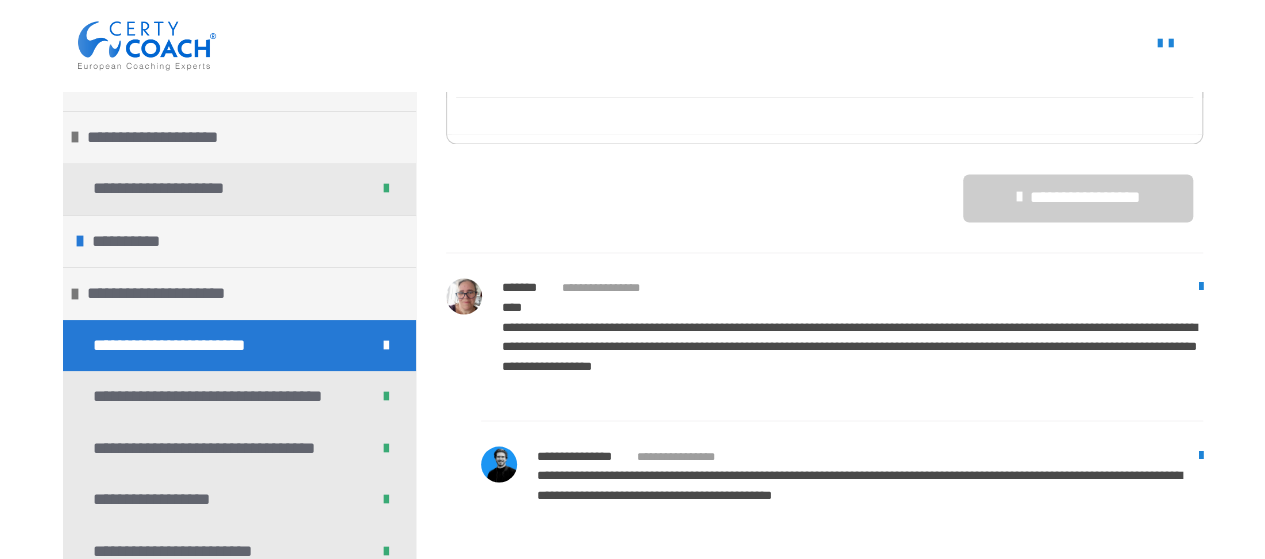 scroll, scrollTop: 361, scrollLeft: 0, axis: vertical 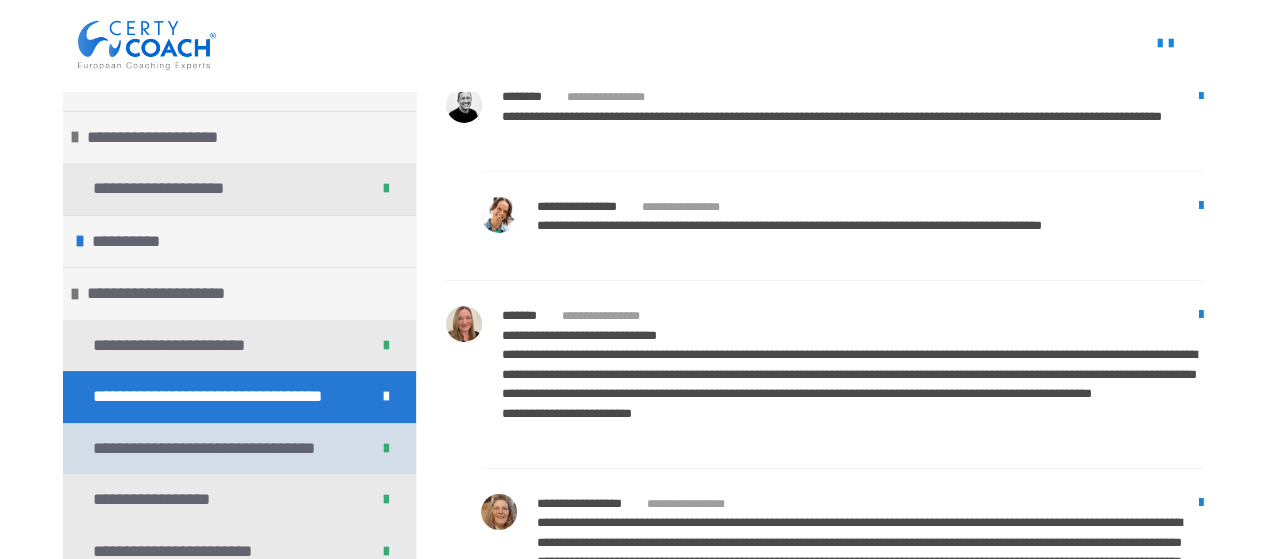 click on "**********" at bounding box center (215, 449) 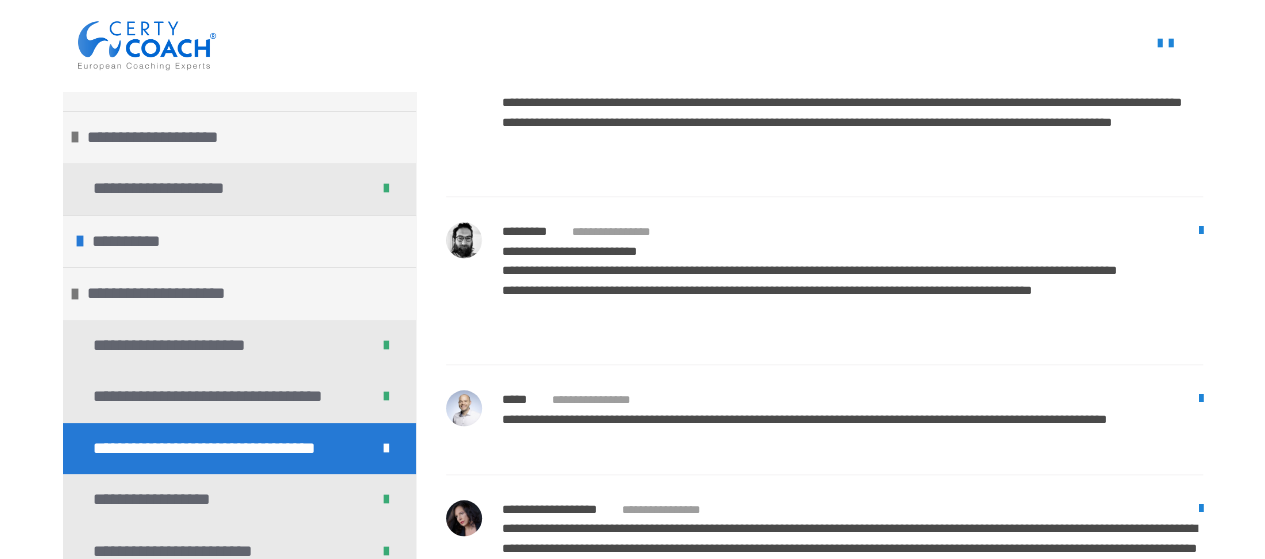 scroll, scrollTop: 4661, scrollLeft: 0, axis: vertical 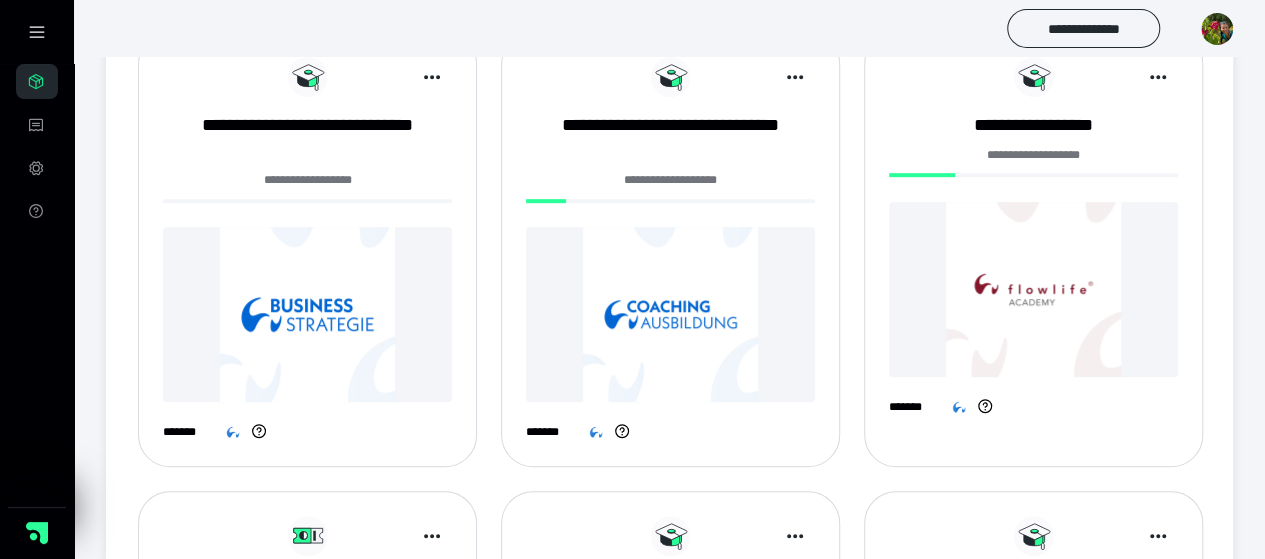 click at bounding box center (1033, 289) 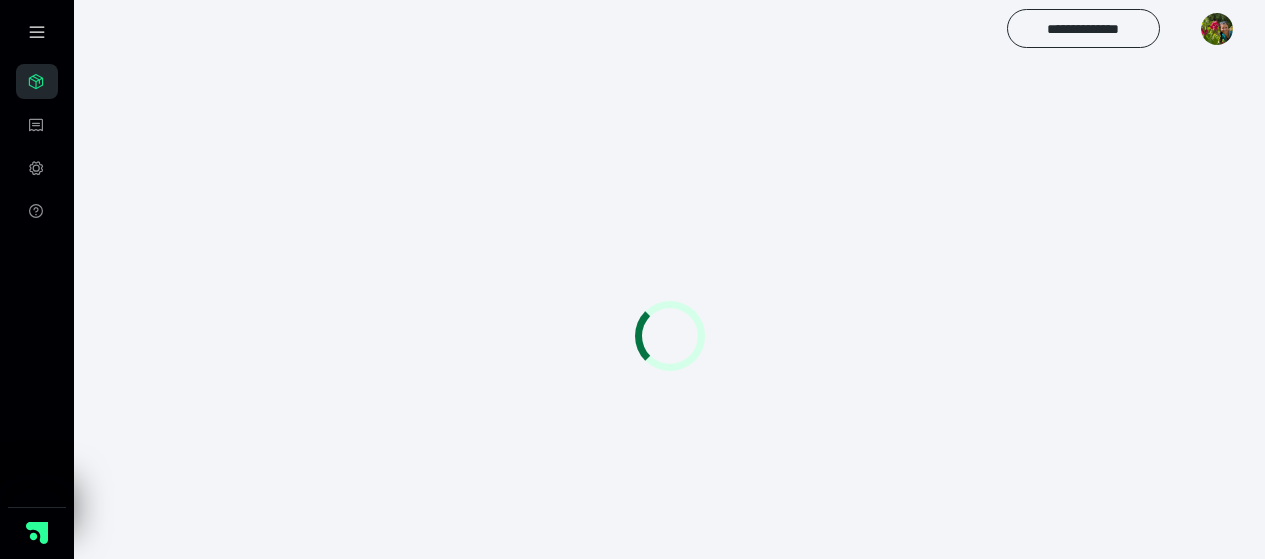 scroll, scrollTop: 0, scrollLeft: 0, axis: both 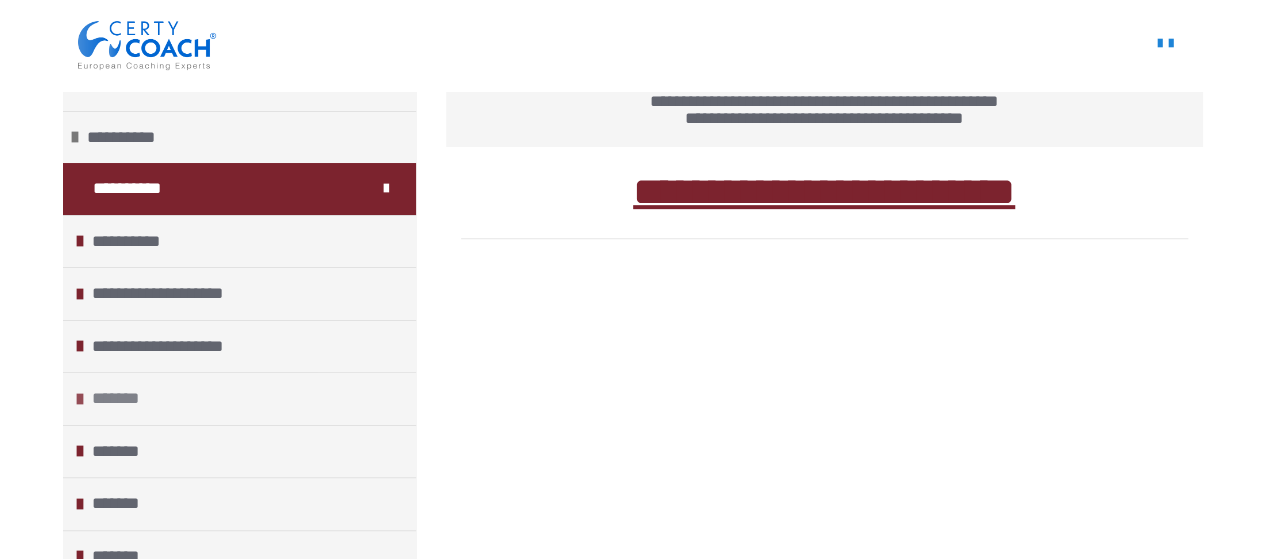 click on "*******" at bounding box center [123, 399] 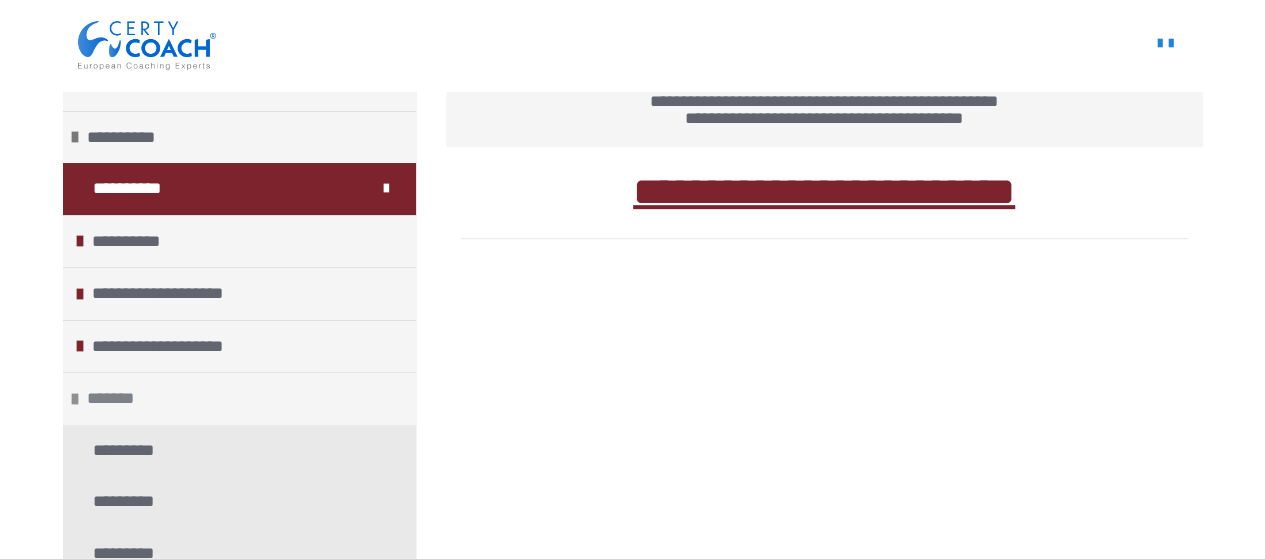 click on "*******" at bounding box center [118, 399] 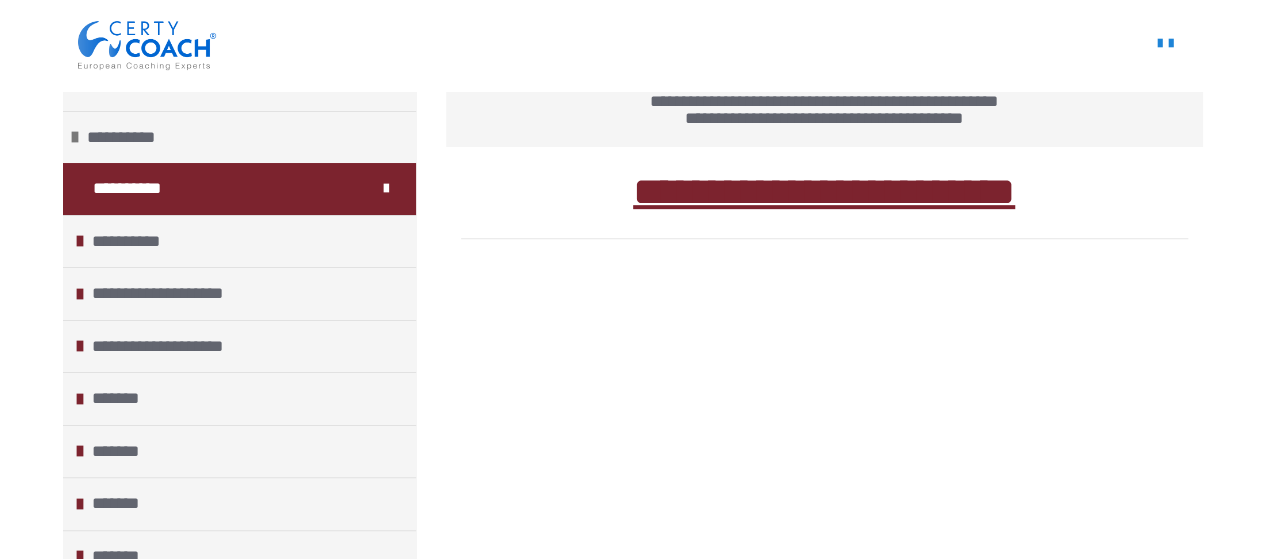 scroll, scrollTop: 0, scrollLeft: 0, axis: both 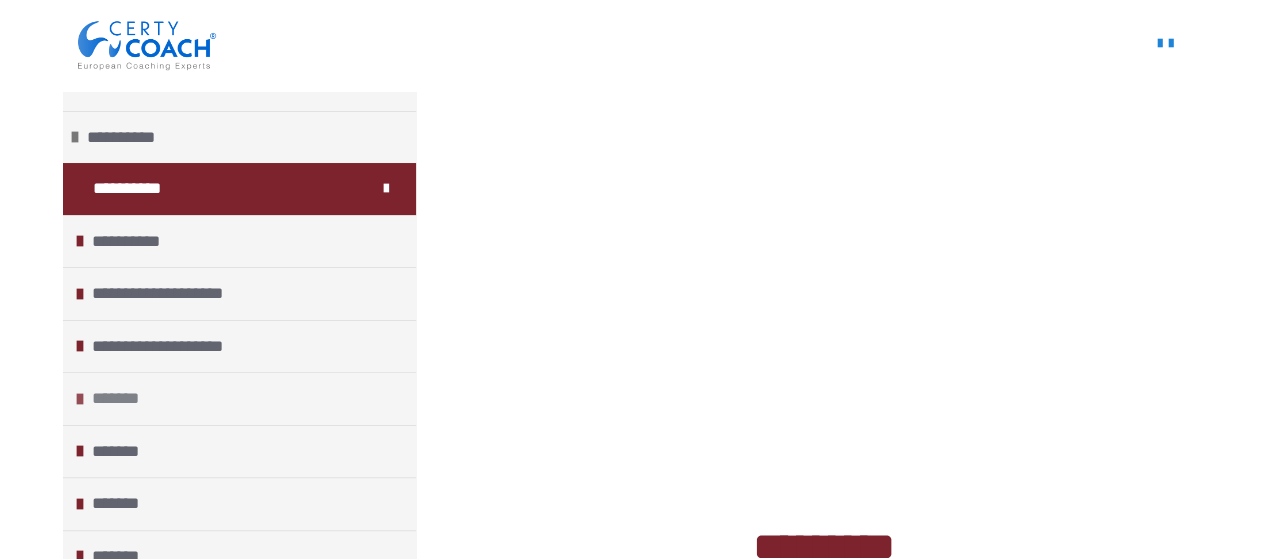 click at bounding box center [80, 399] 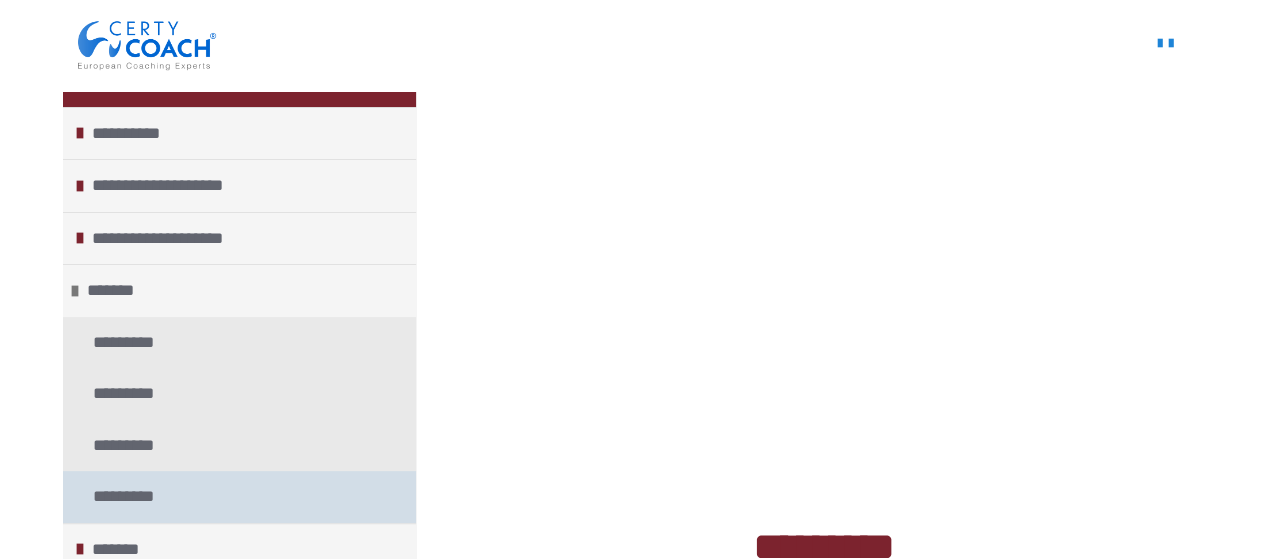 scroll, scrollTop: 200, scrollLeft: 0, axis: vertical 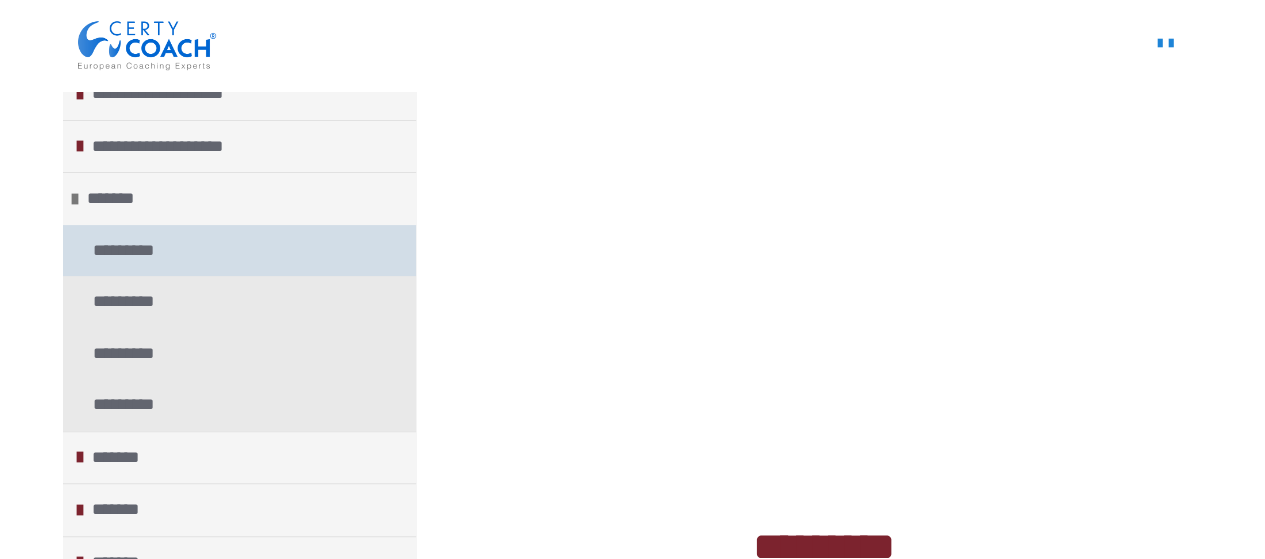 click on "*********" at bounding box center (127, 251) 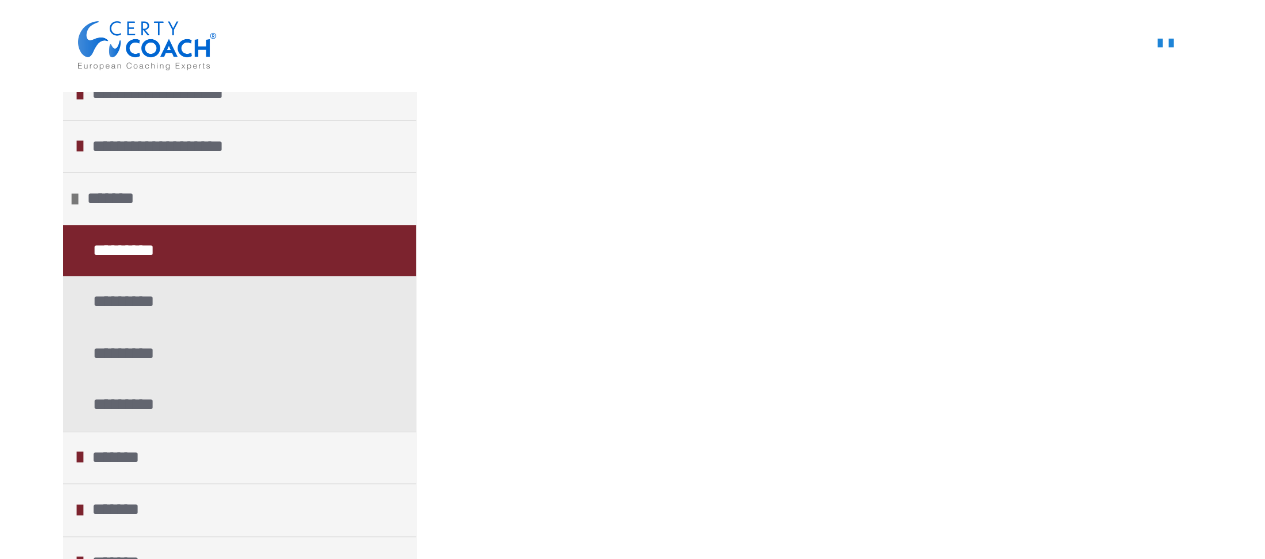scroll, scrollTop: 761, scrollLeft: 0, axis: vertical 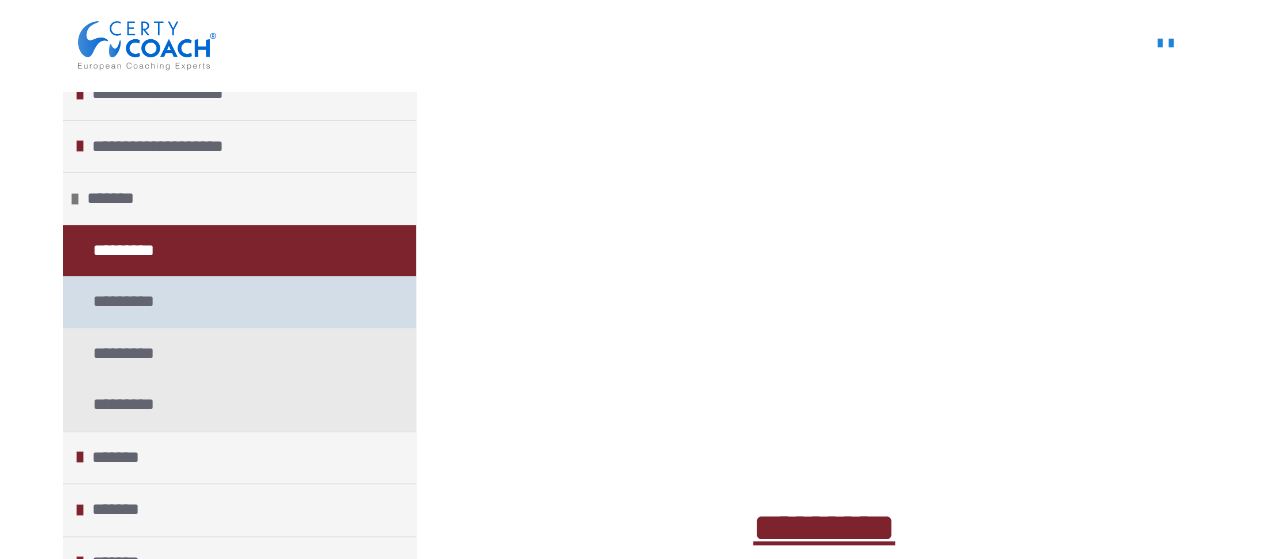 click on "*********" at bounding box center [127, 302] 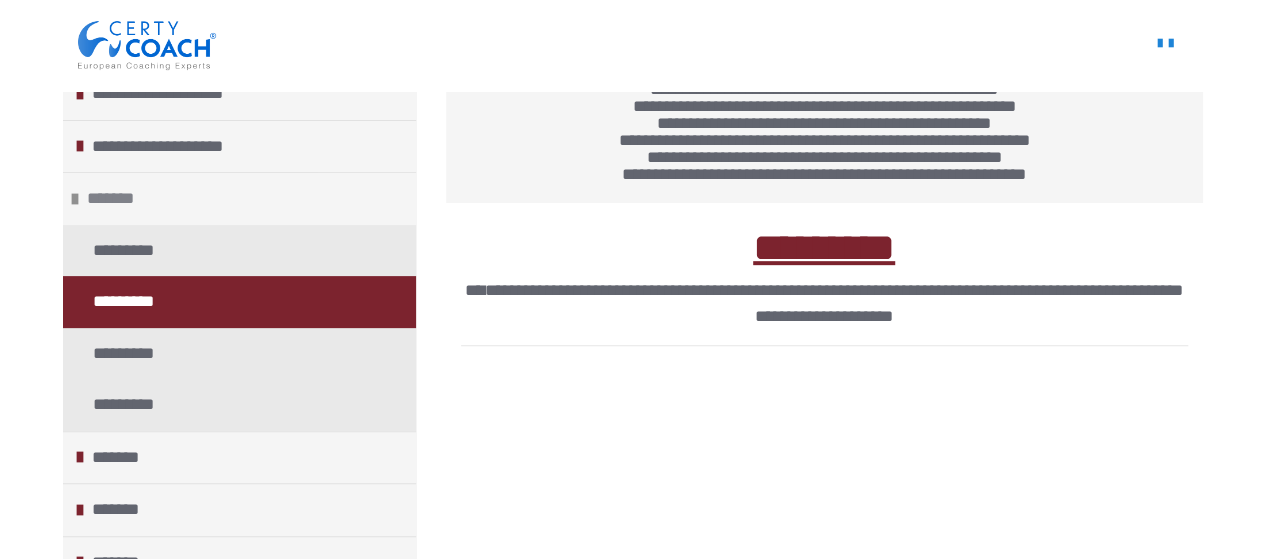 click at bounding box center (75, 199) 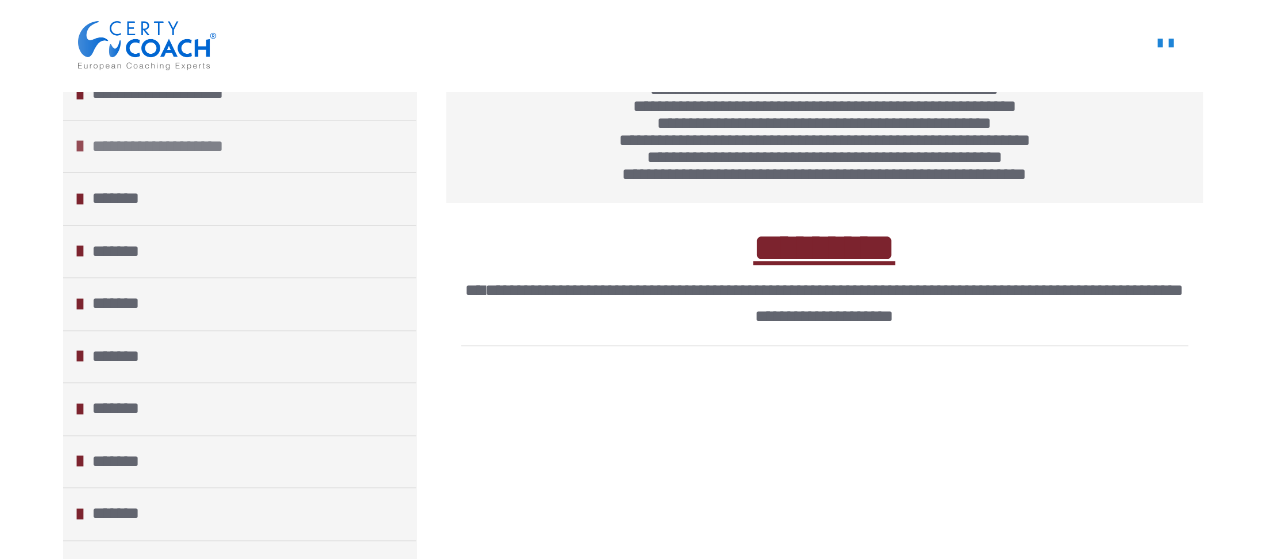 click on "**********" at bounding box center [165, 147] 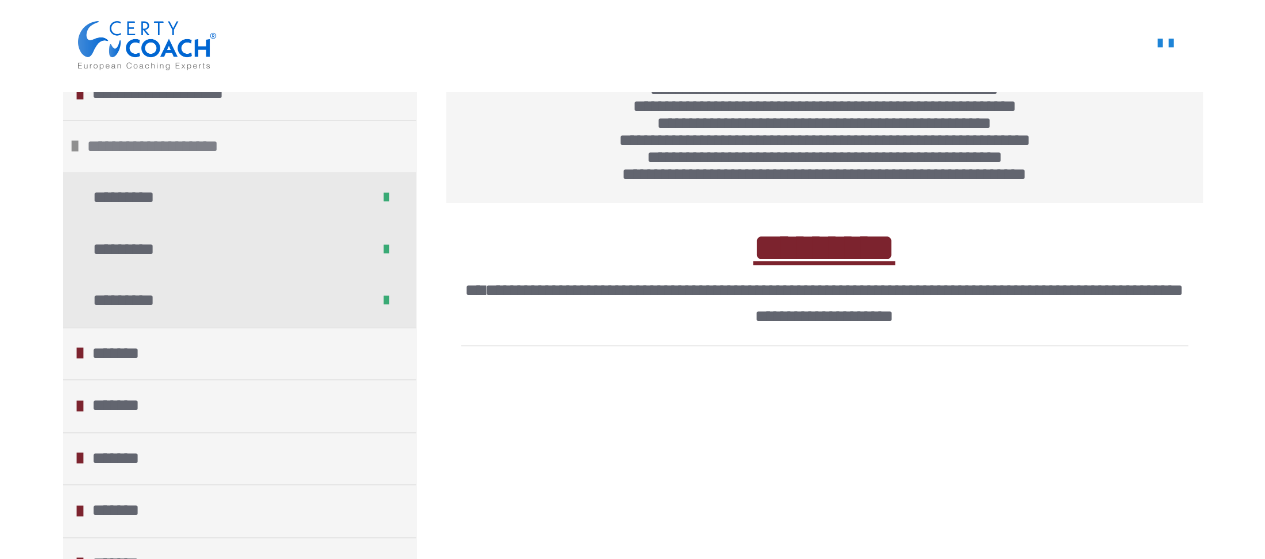 click on "**********" at bounding box center [239, 146] 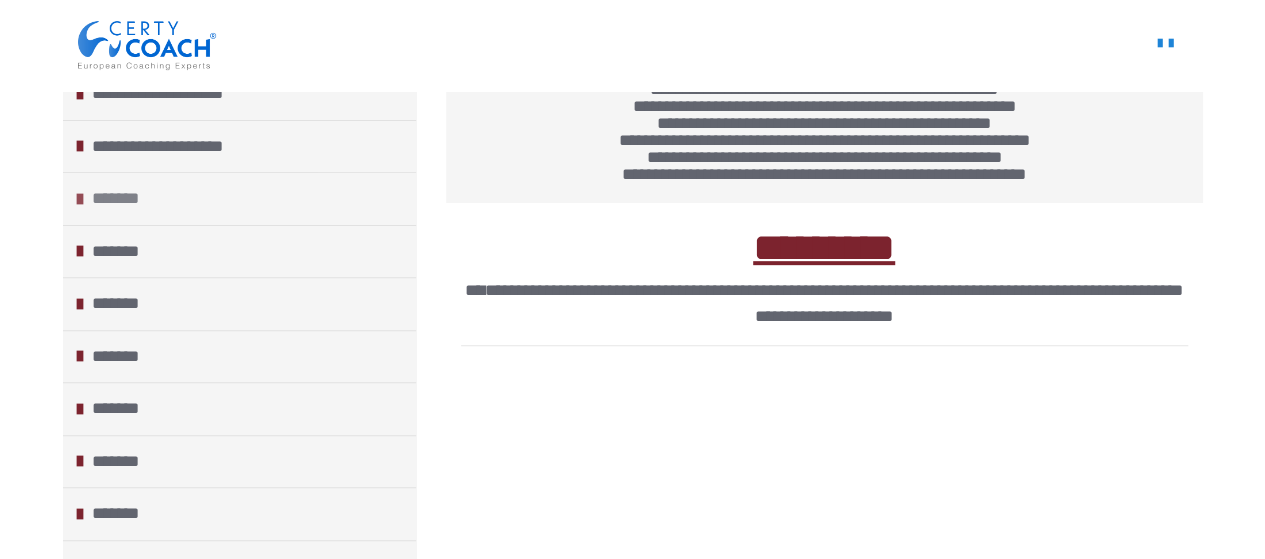 click on "*******" at bounding box center (239, 198) 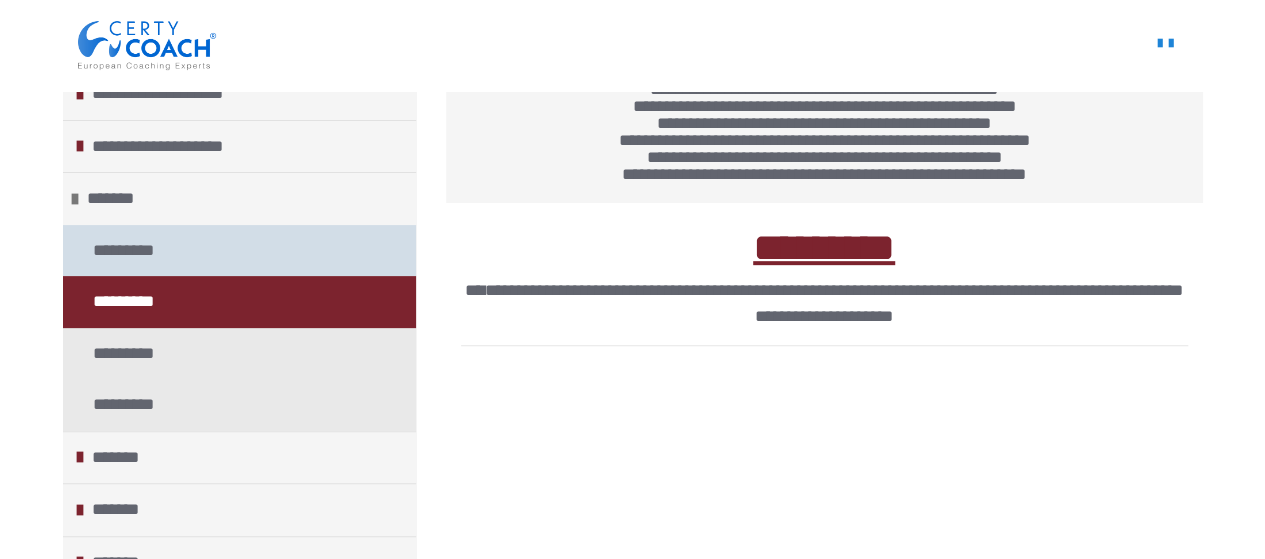 click on "*********" at bounding box center (127, 251) 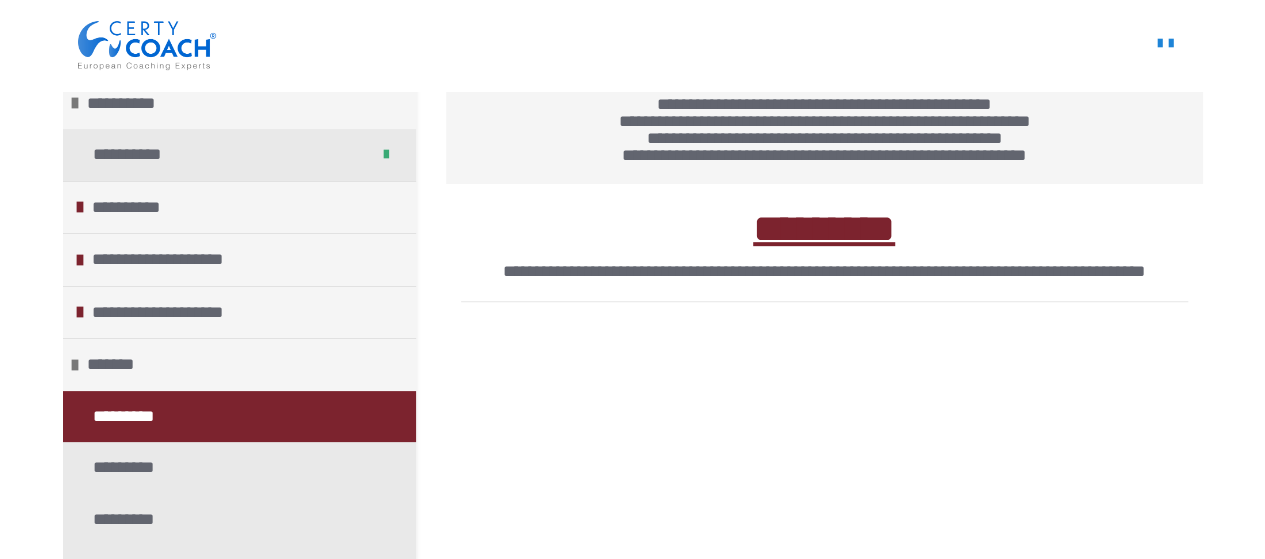 scroll, scrollTop: 231, scrollLeft: 0, axis: vertical 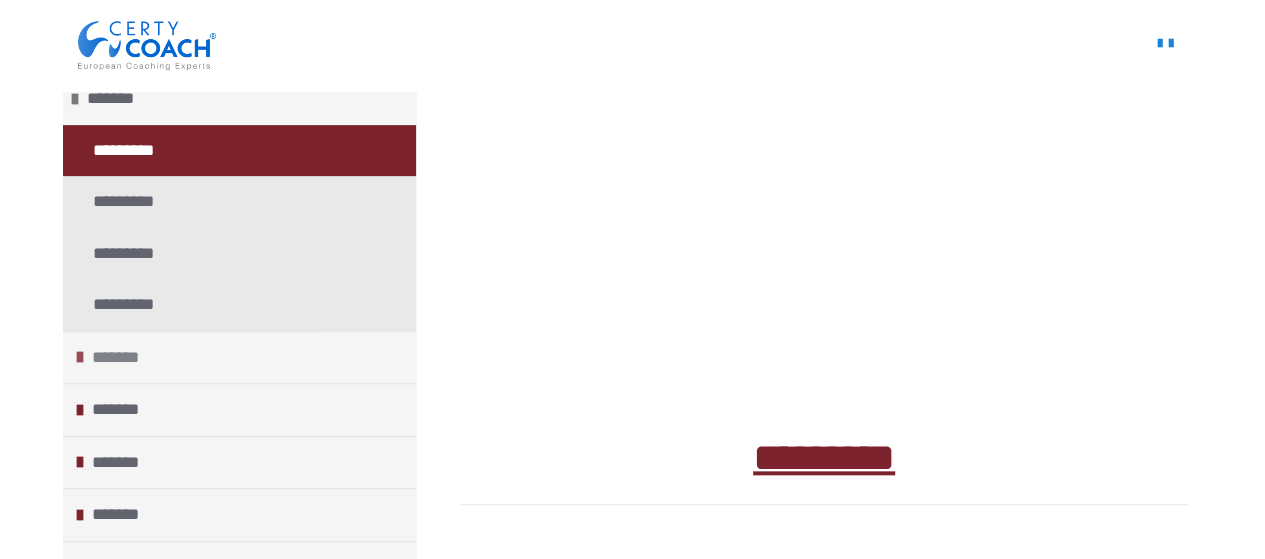click on "*******" at bounding box center [123, 358] 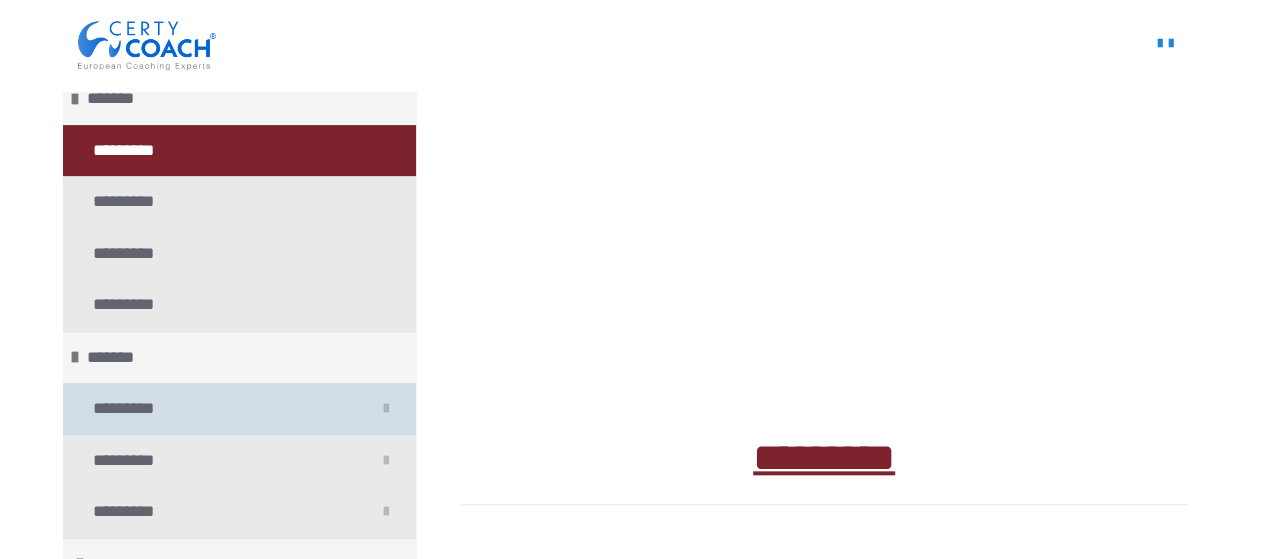click on "*********" at bounding box center (127, 409) 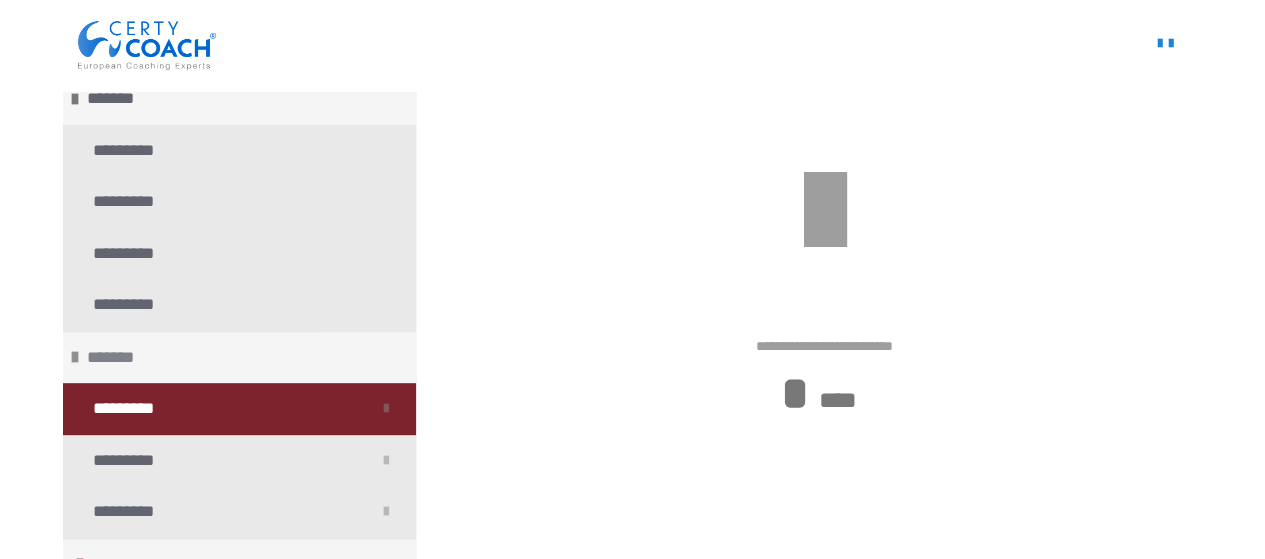 click at bounding box center (75, 357) 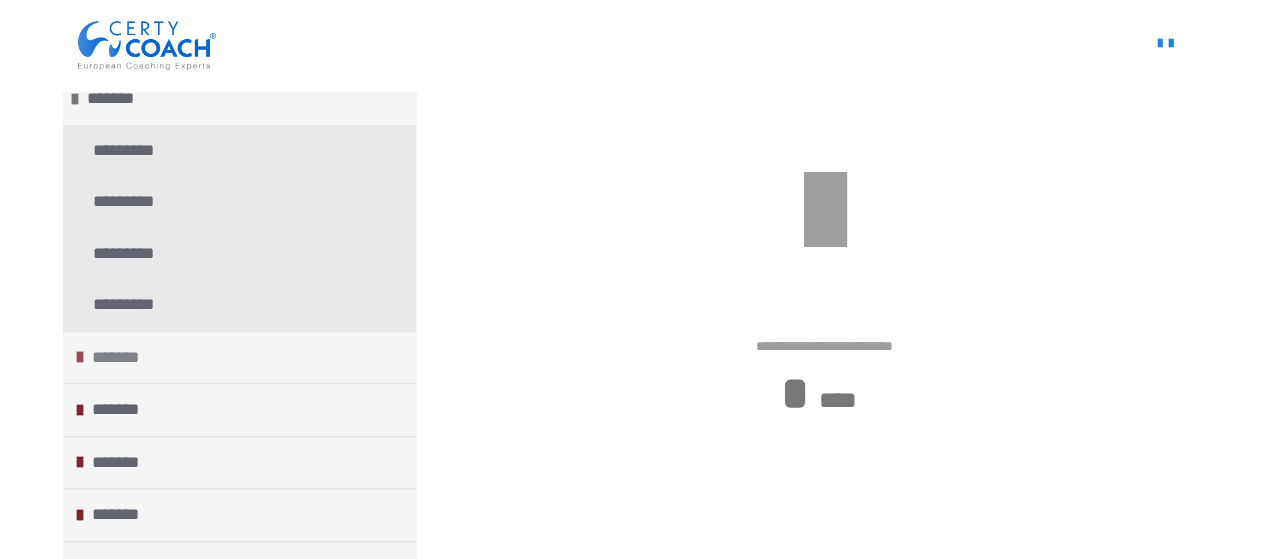 scroll, scrollTop: 200, scrollLeft: 0, axis: vertical 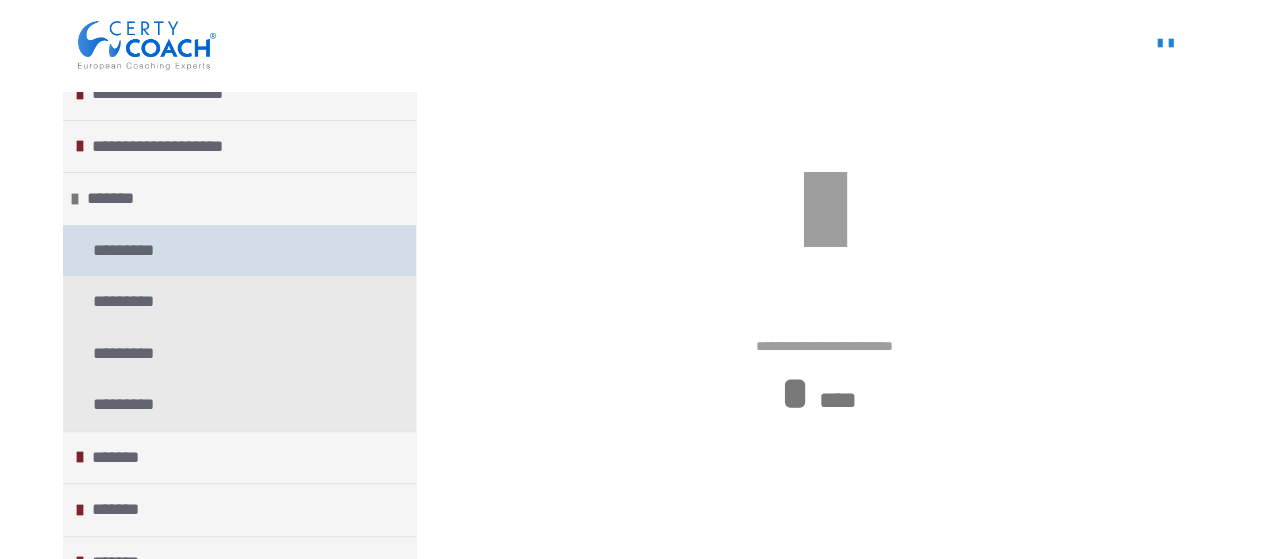 click on "*********" at bounding box center [127, 251] 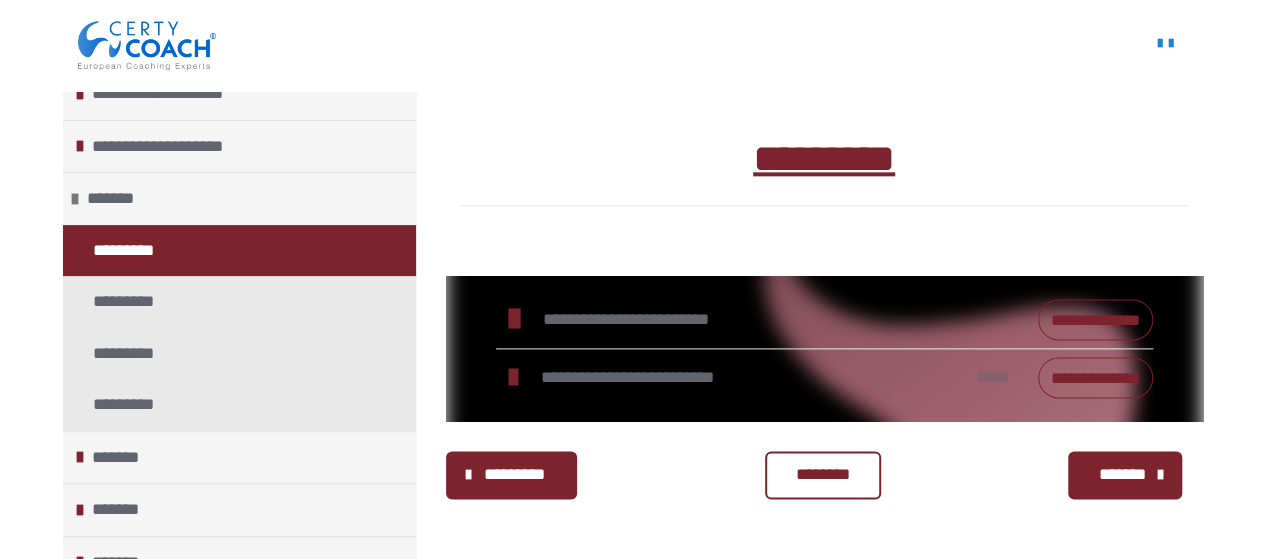 scroll, scrollTop: 1131, scrollLeft: 0, axis: vertical 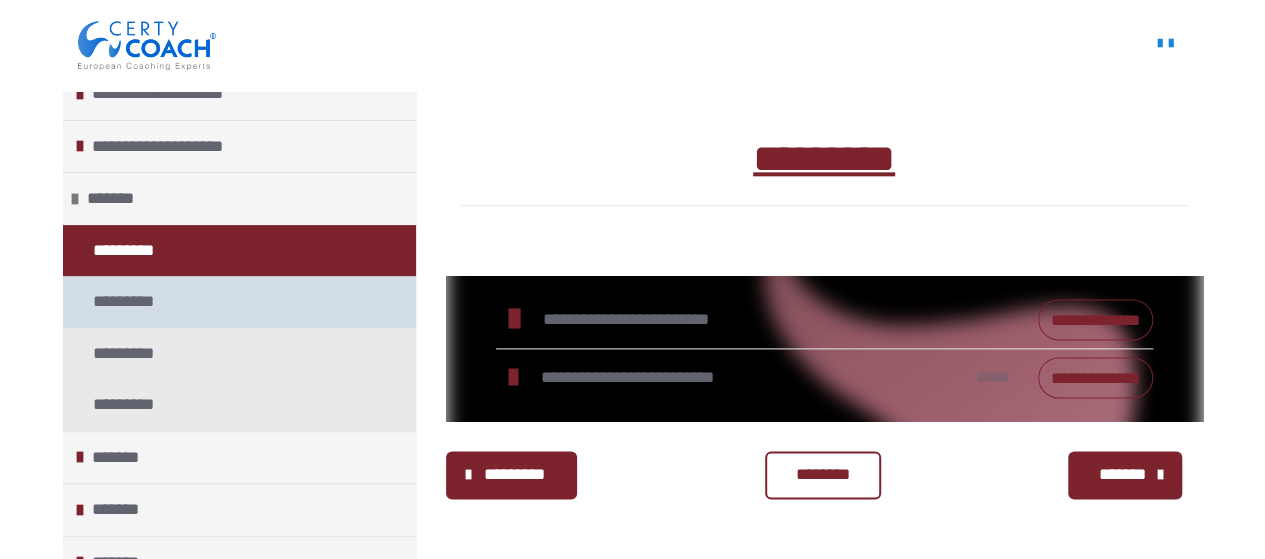 click on "*********" at bounding box center (127, 302) 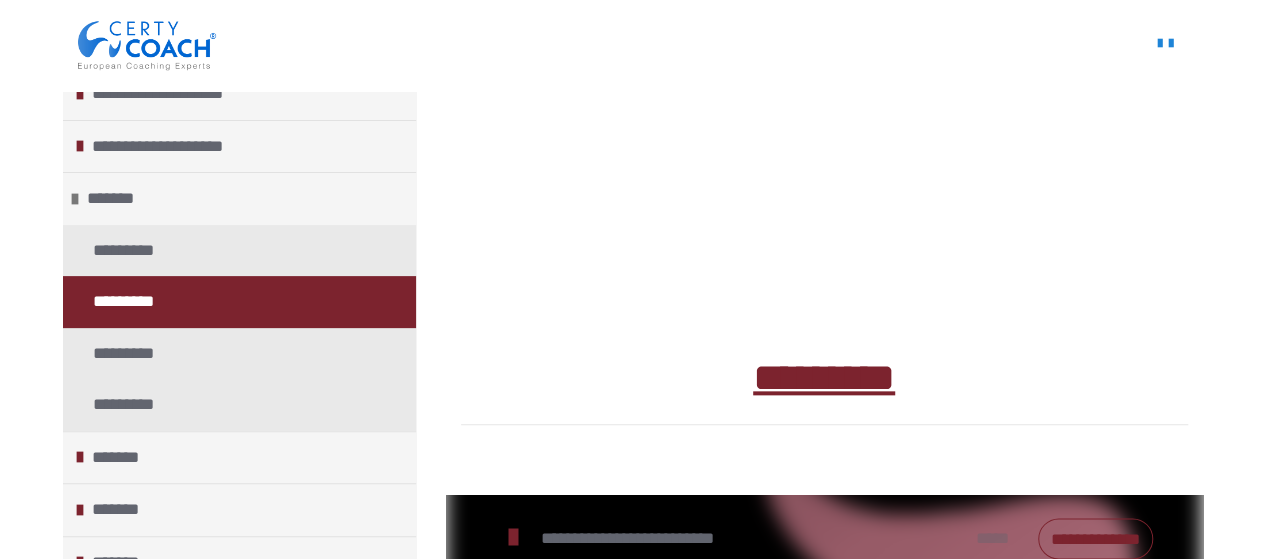 scroll, scrollTop: 1123, scrollLeft: 0, axis: vertical 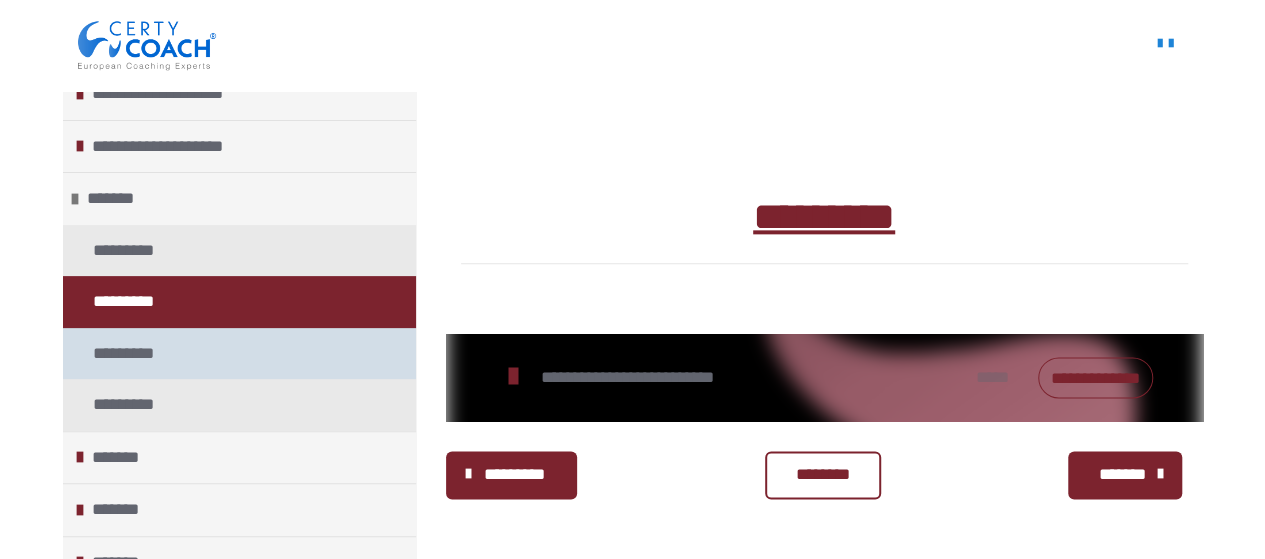 click on "*********" at bounding box center [127, 354] 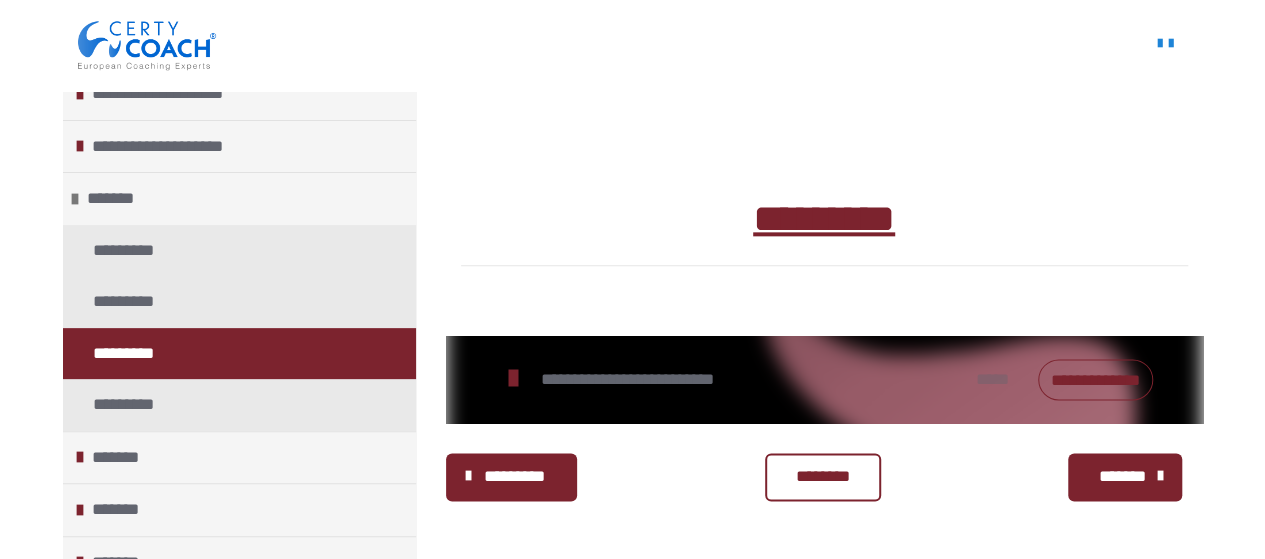 scroll, scrollTop: 1099, scrollLeft: 0, axis: vertical 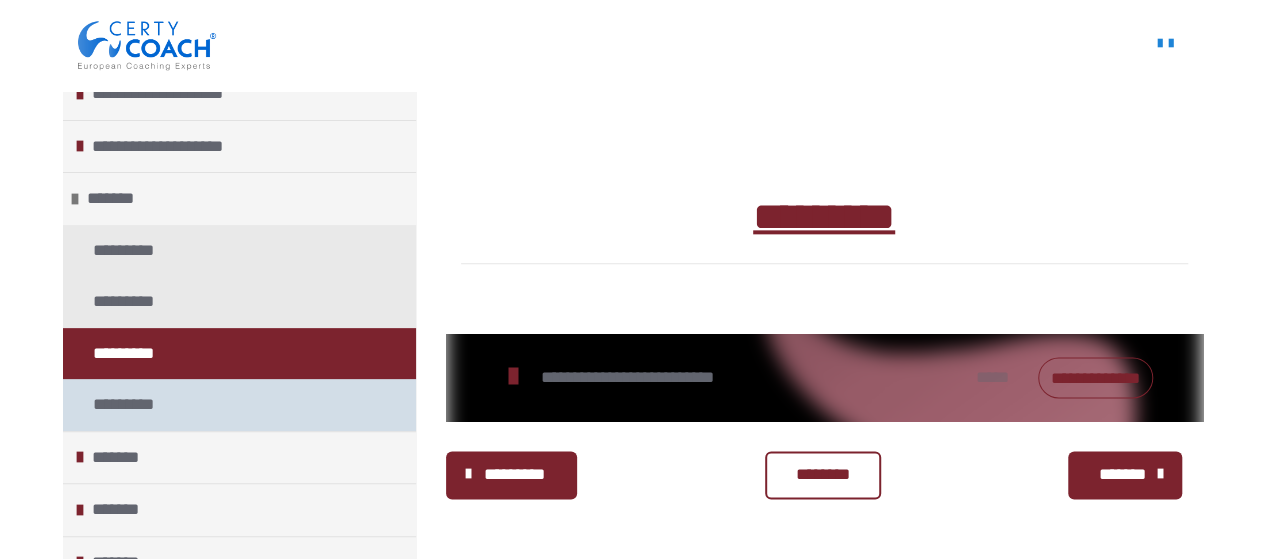 click on "*********" at bounding box center [127, 405] 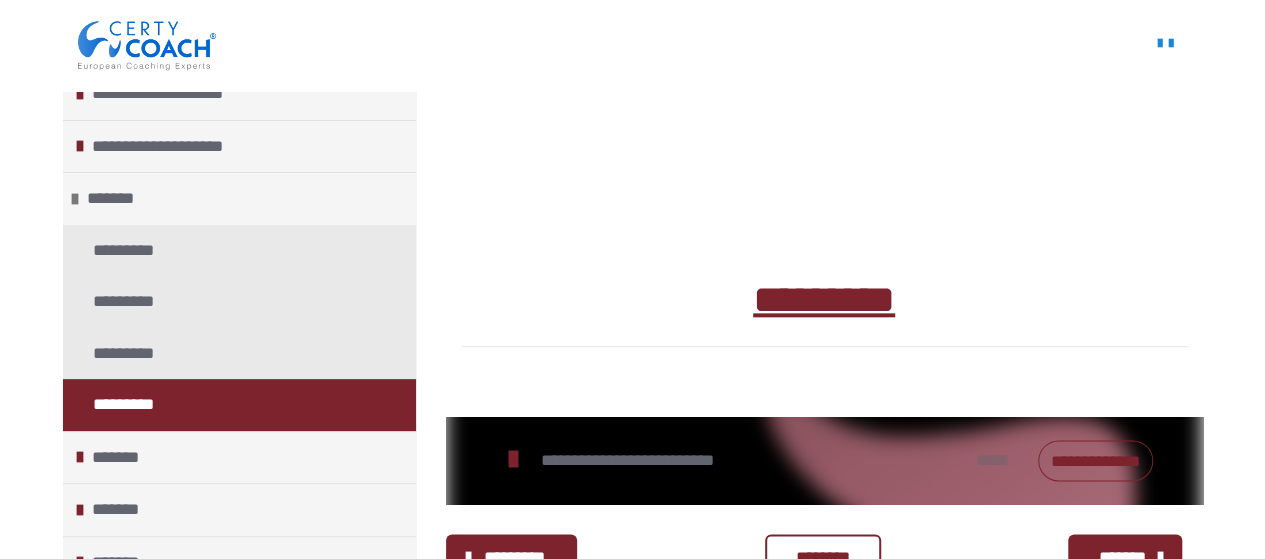 scroll, scrollTop: 1099, scrollLeft: 0, axis: vertical 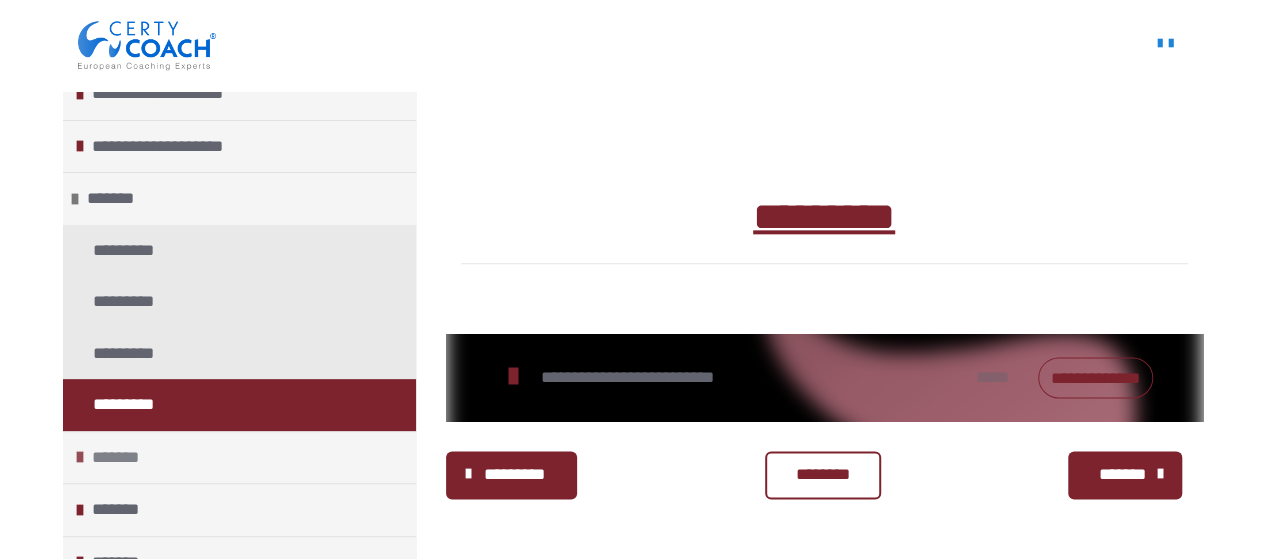 click on "*******" at bounding box center (123, 458) 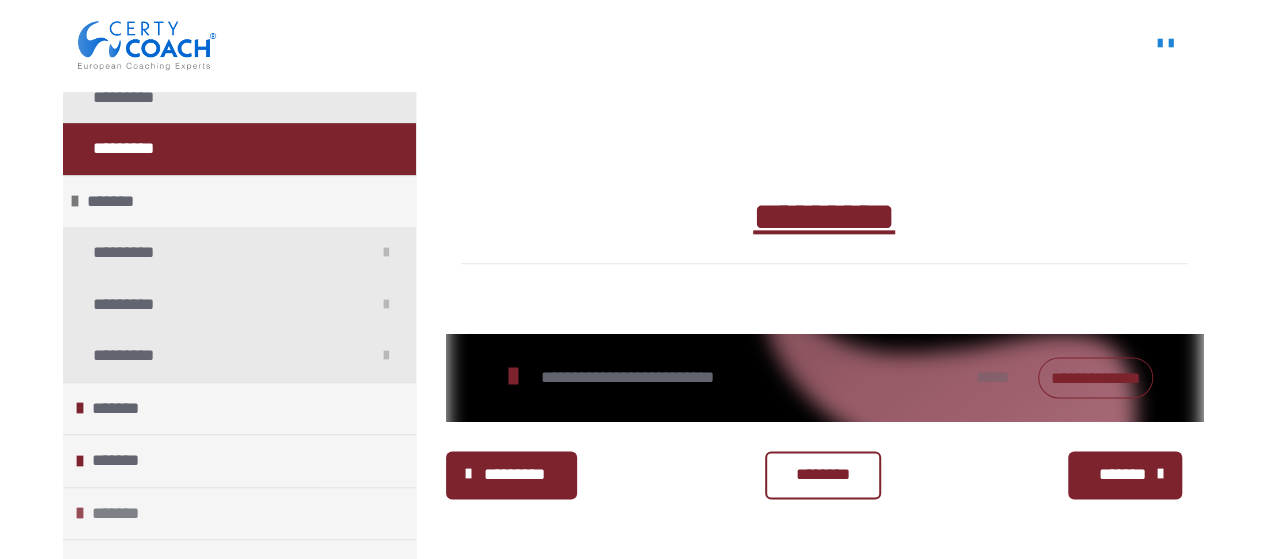 scroll, scrollTop: 500, scrollLeft: 0, axis: vertical 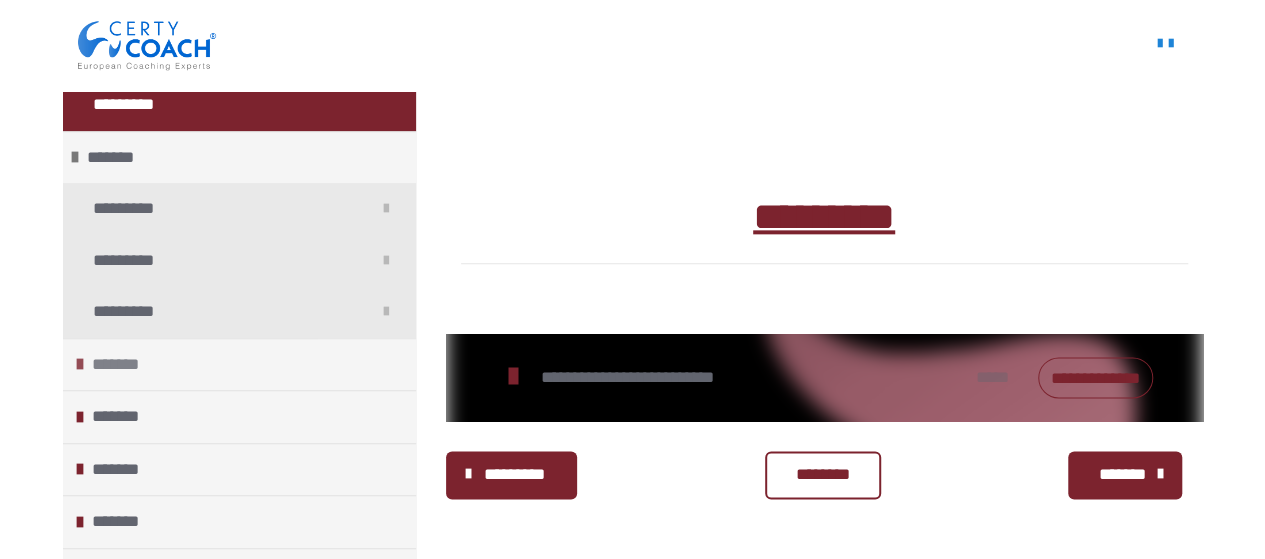 click on "*******" at bounding box center (123, 365) 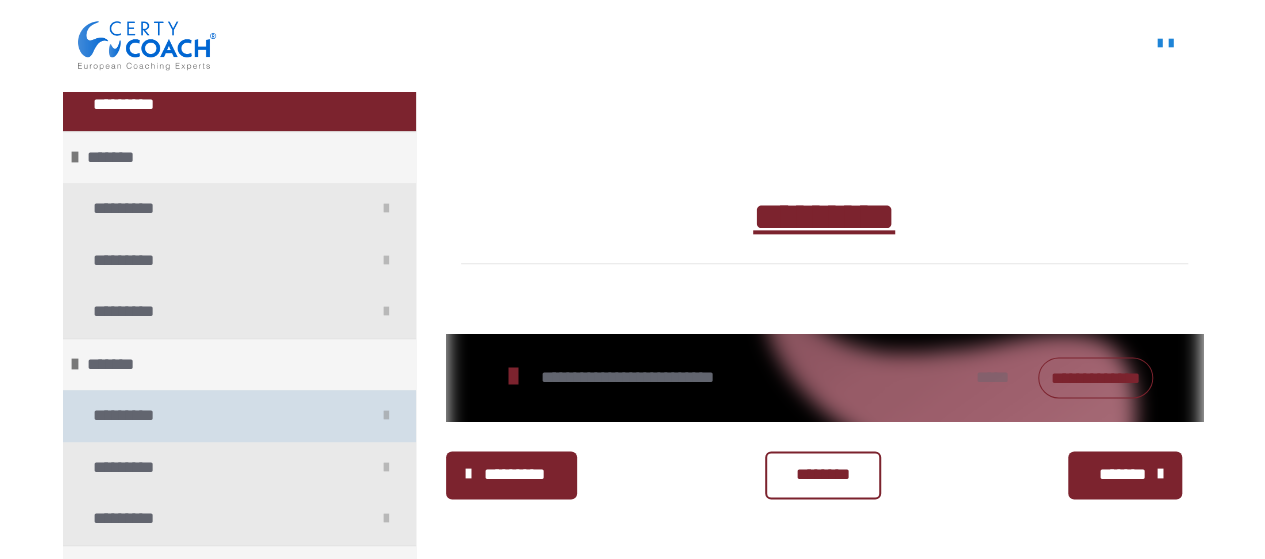 click on "*********" at bounding box center (127, 416) 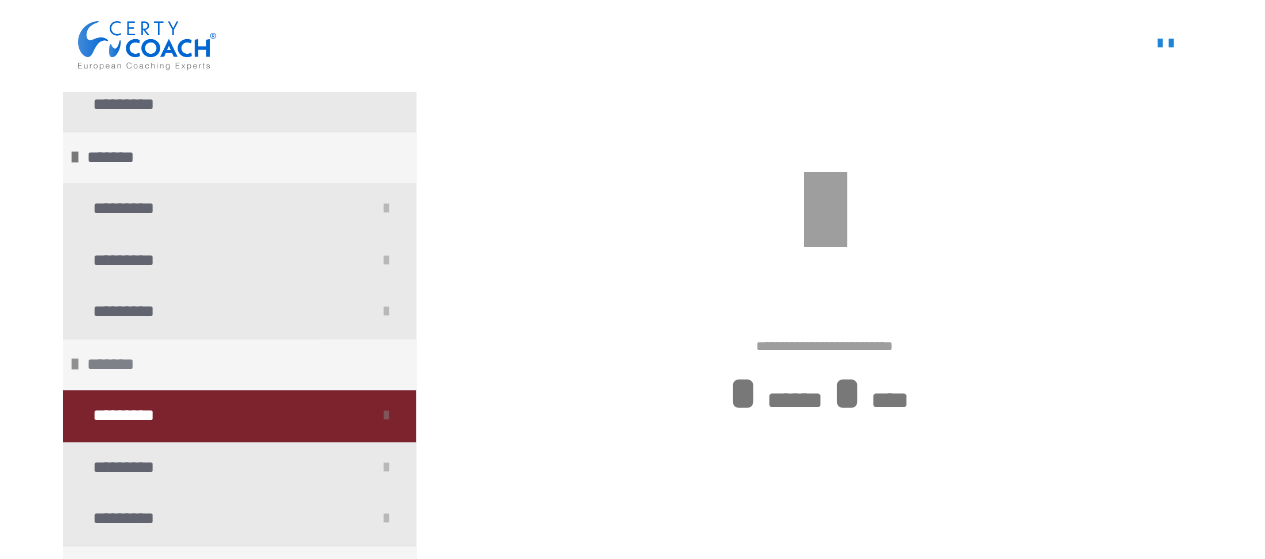 click at bounding box center (75, 364) 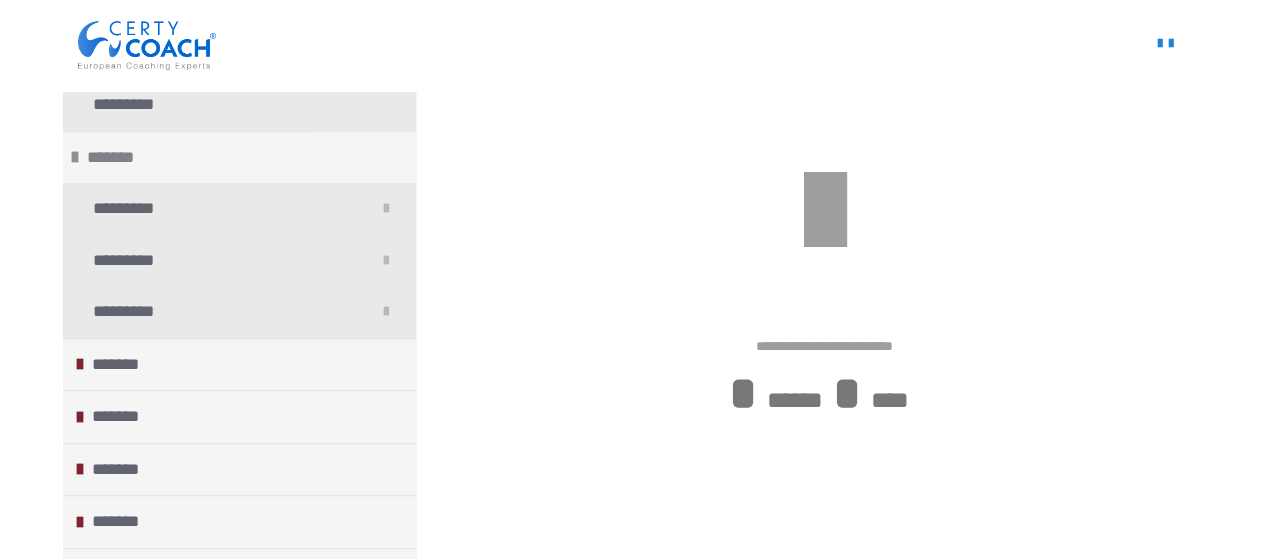 click at bounding box center (75, 157) 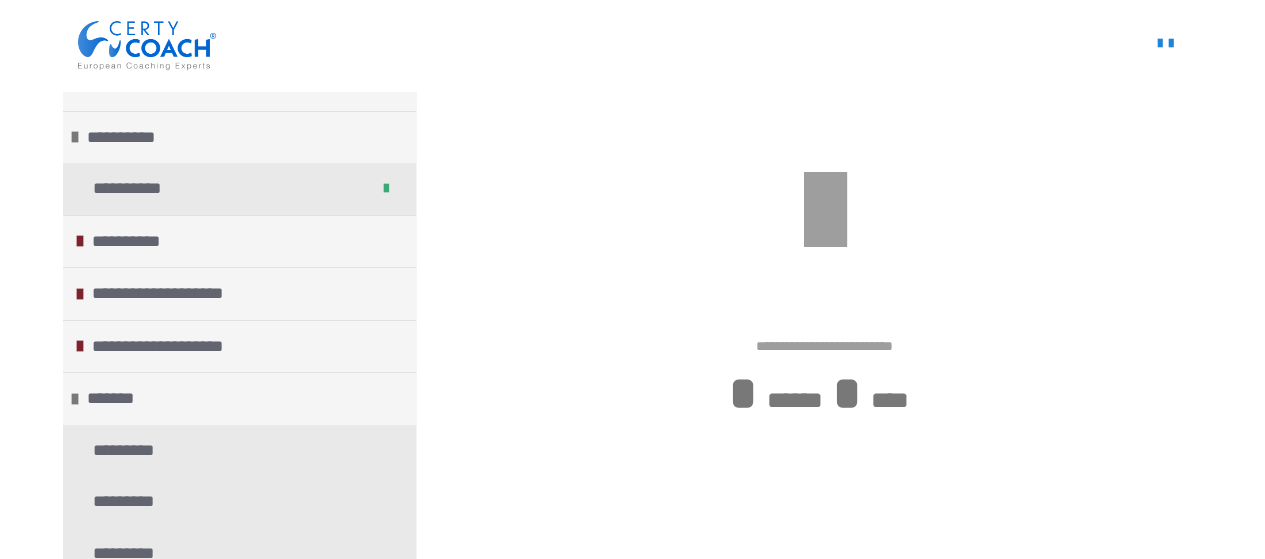 scroll, scrollTop: 0, scrollLeft: 0, axis: both 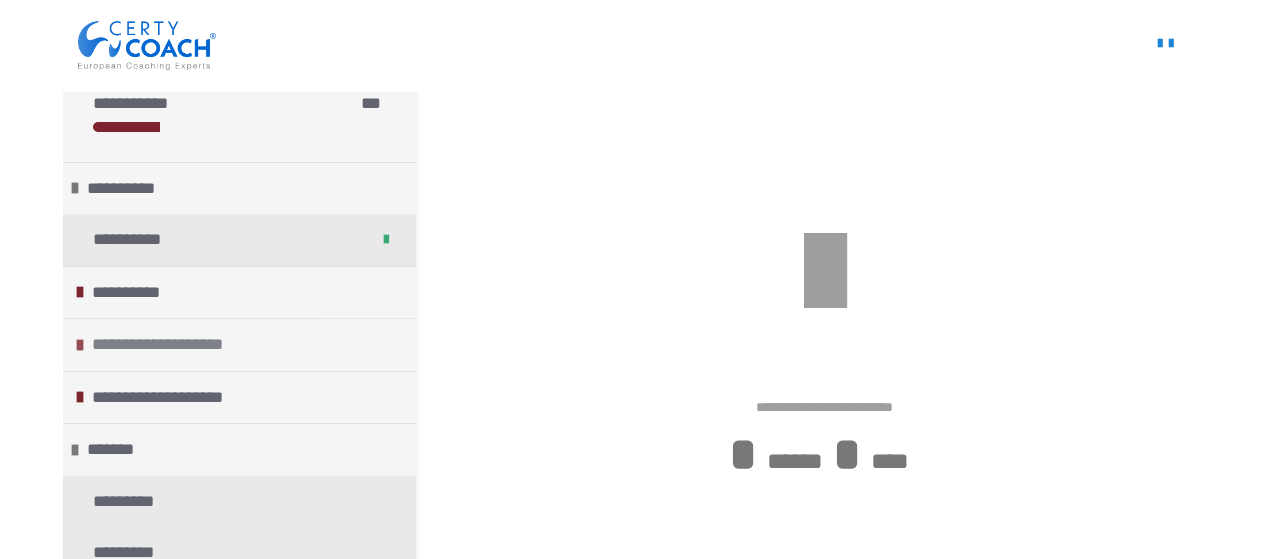 click on "**********" at bounding box center [165, 345] 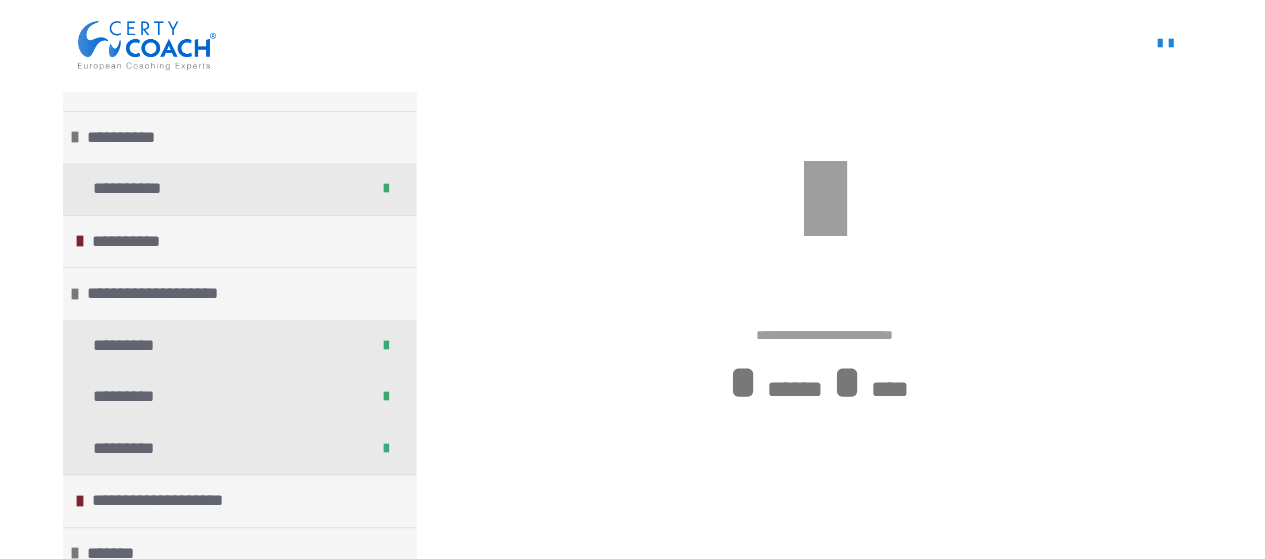 scroll, scrollTop: 530, scrollLeft: 0, axis: vertical 